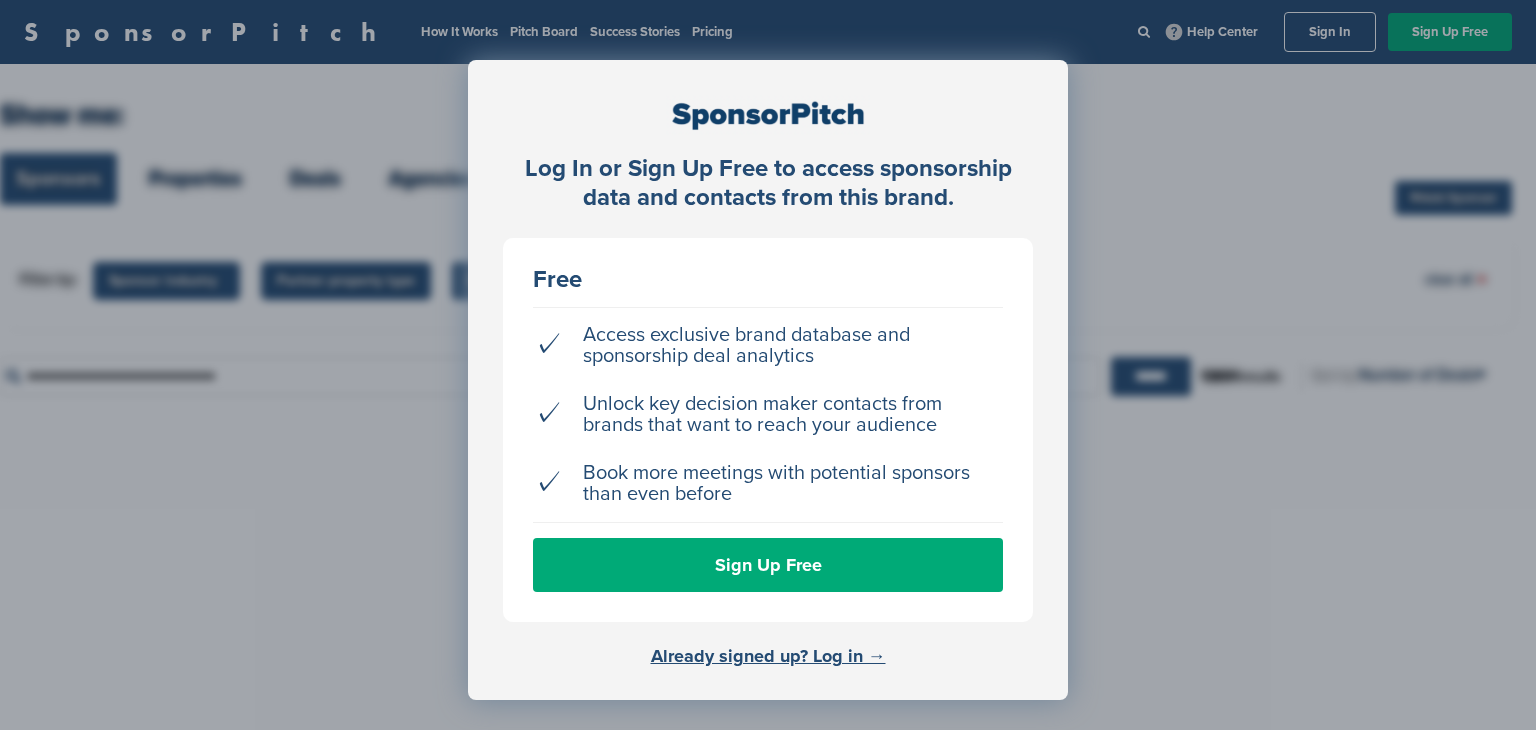 scroll, scrollTop: 0, scrollLeft: 0, axis: both 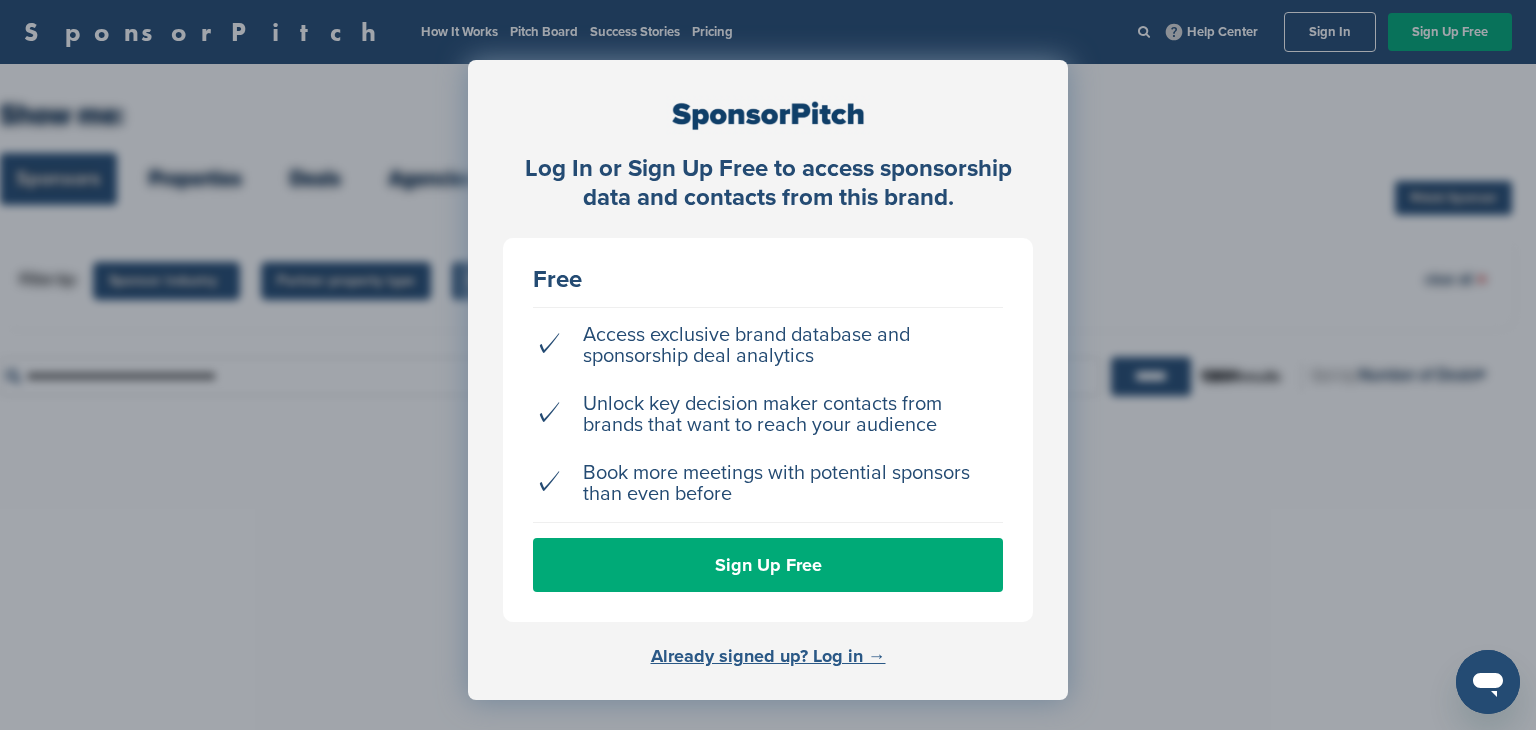 click on "Already signed up? Log in →" at bounding box center (768, 656) 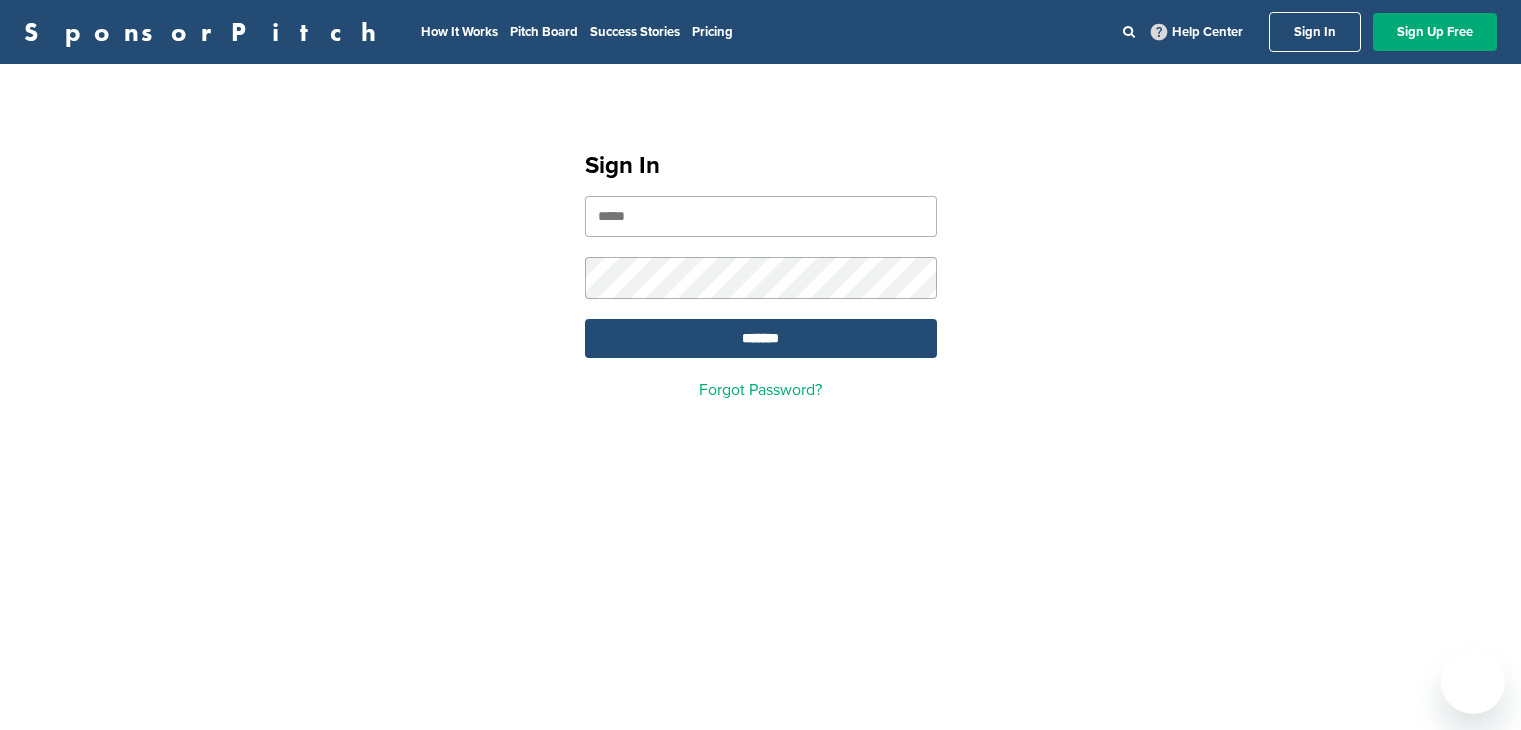 scroll, scrollTop: 0, scrollLeft: 0, axis: both 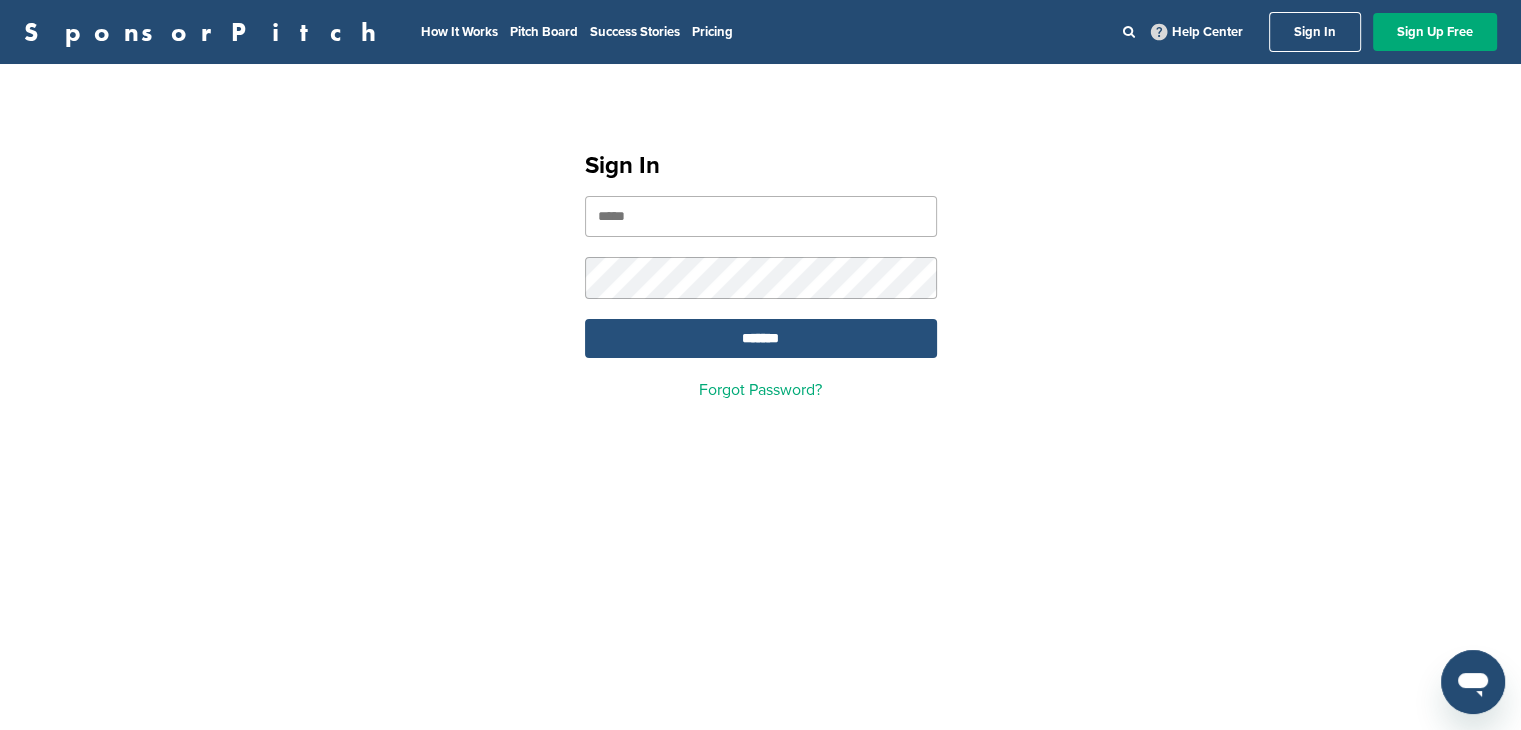 type on "**********" 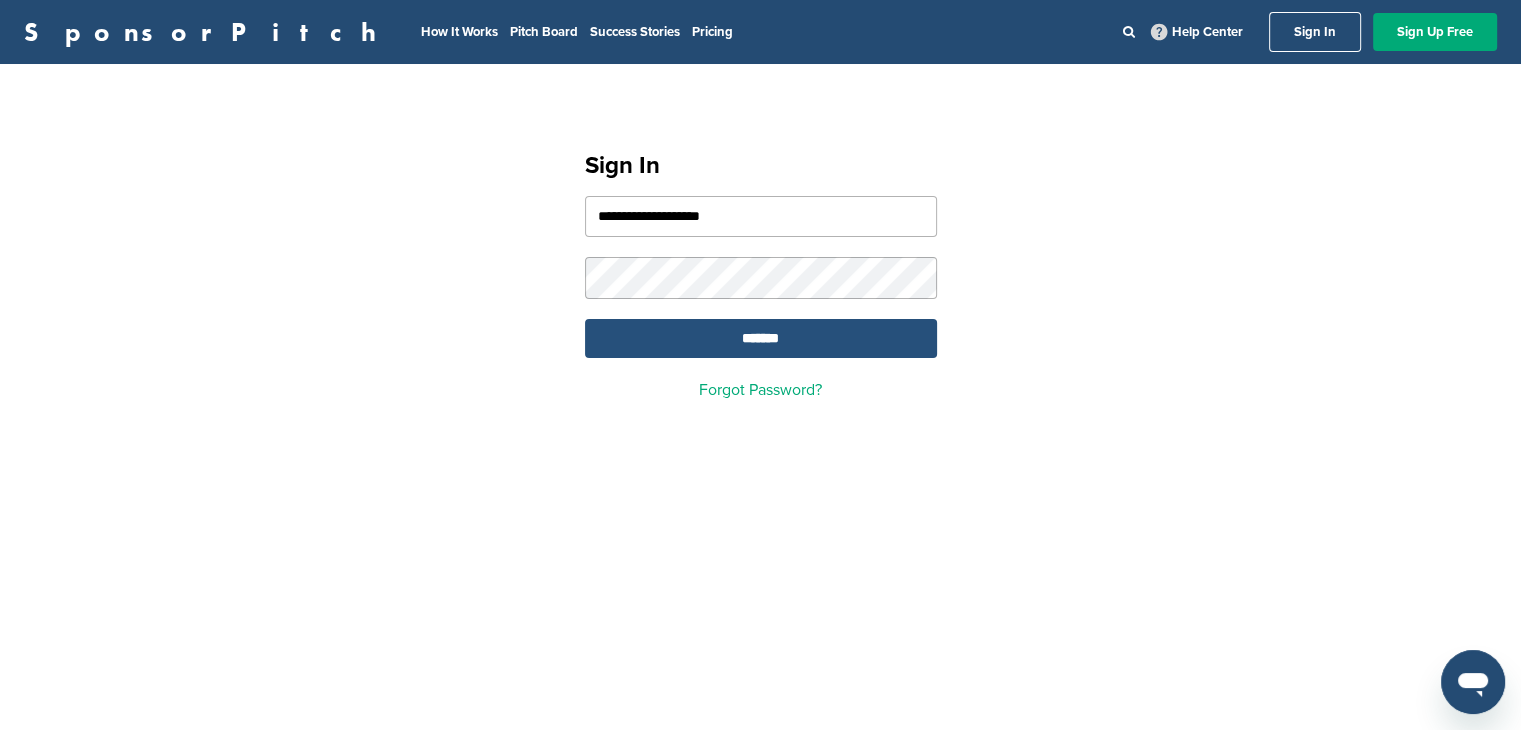click on "*******" at bounding box center [761, 338] 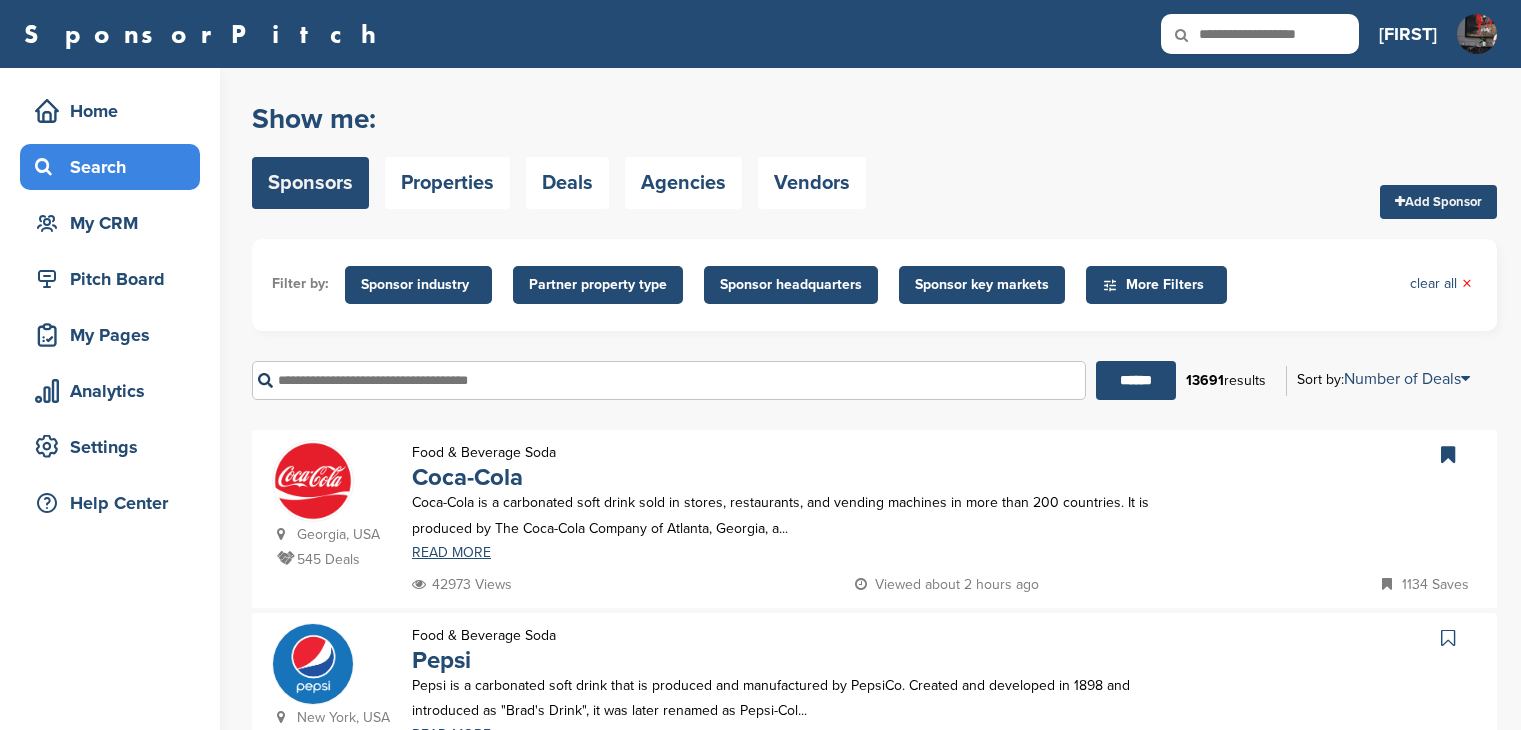 scroll, scrollTop: 0, scrollLeft: 0, axis: both 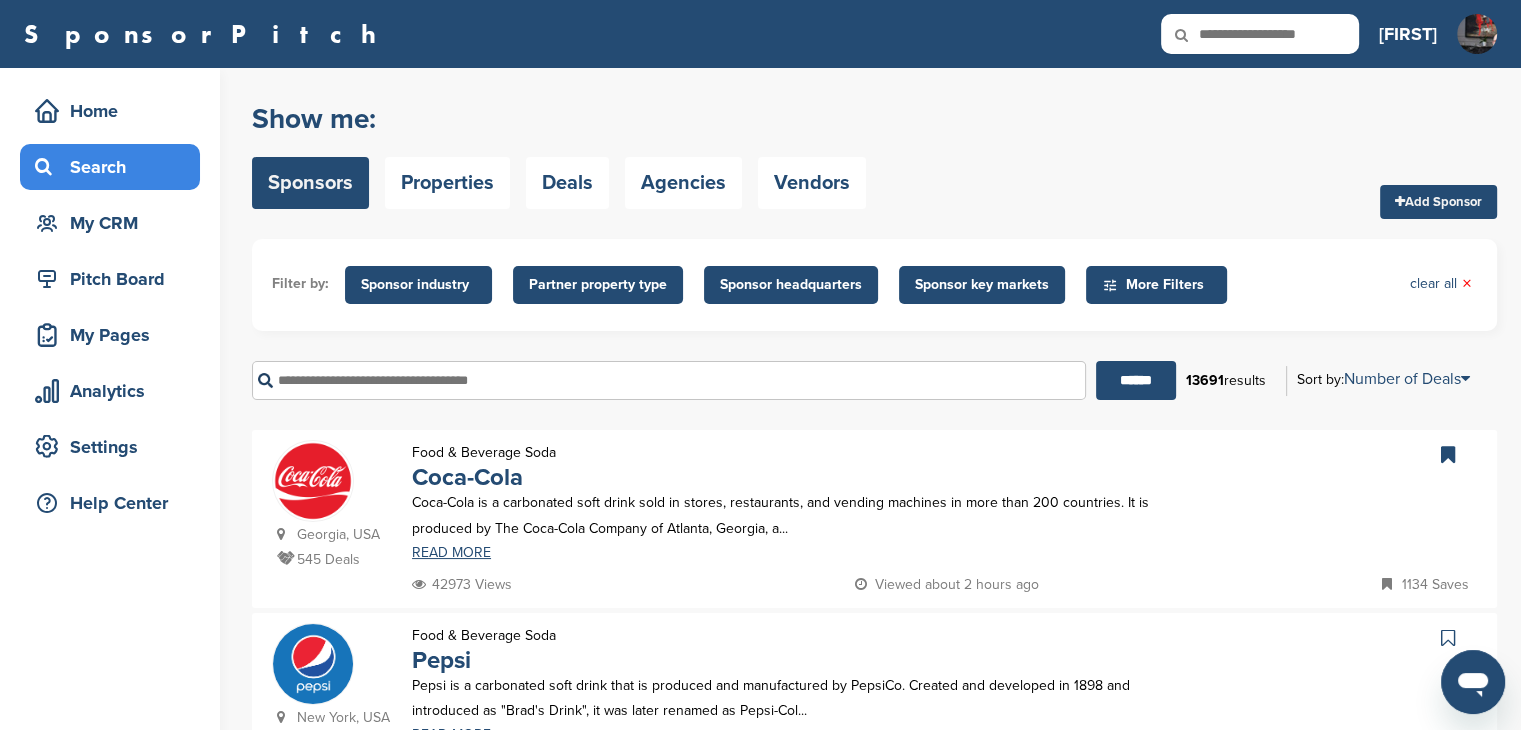 click at bounding box center (669, 380) 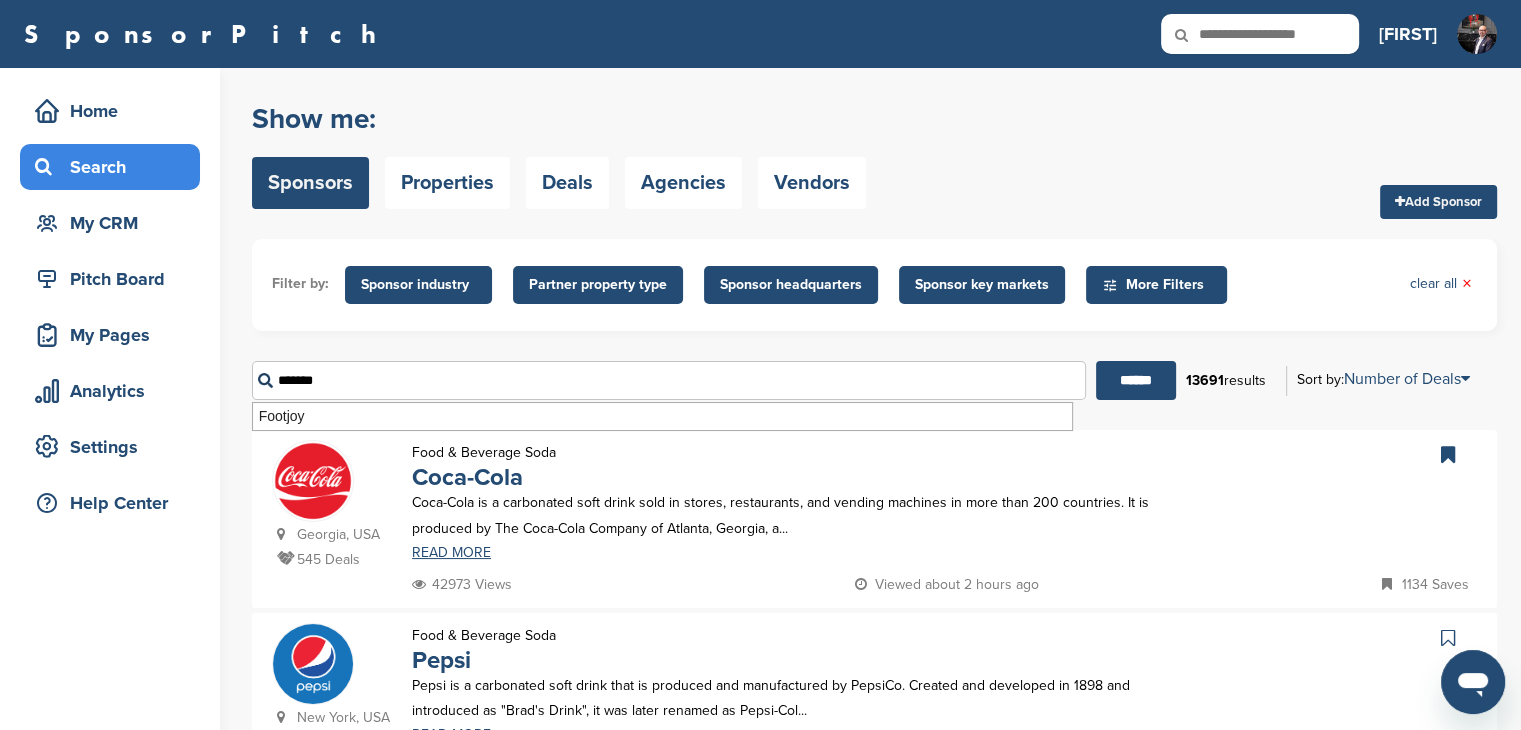 type on "*******" 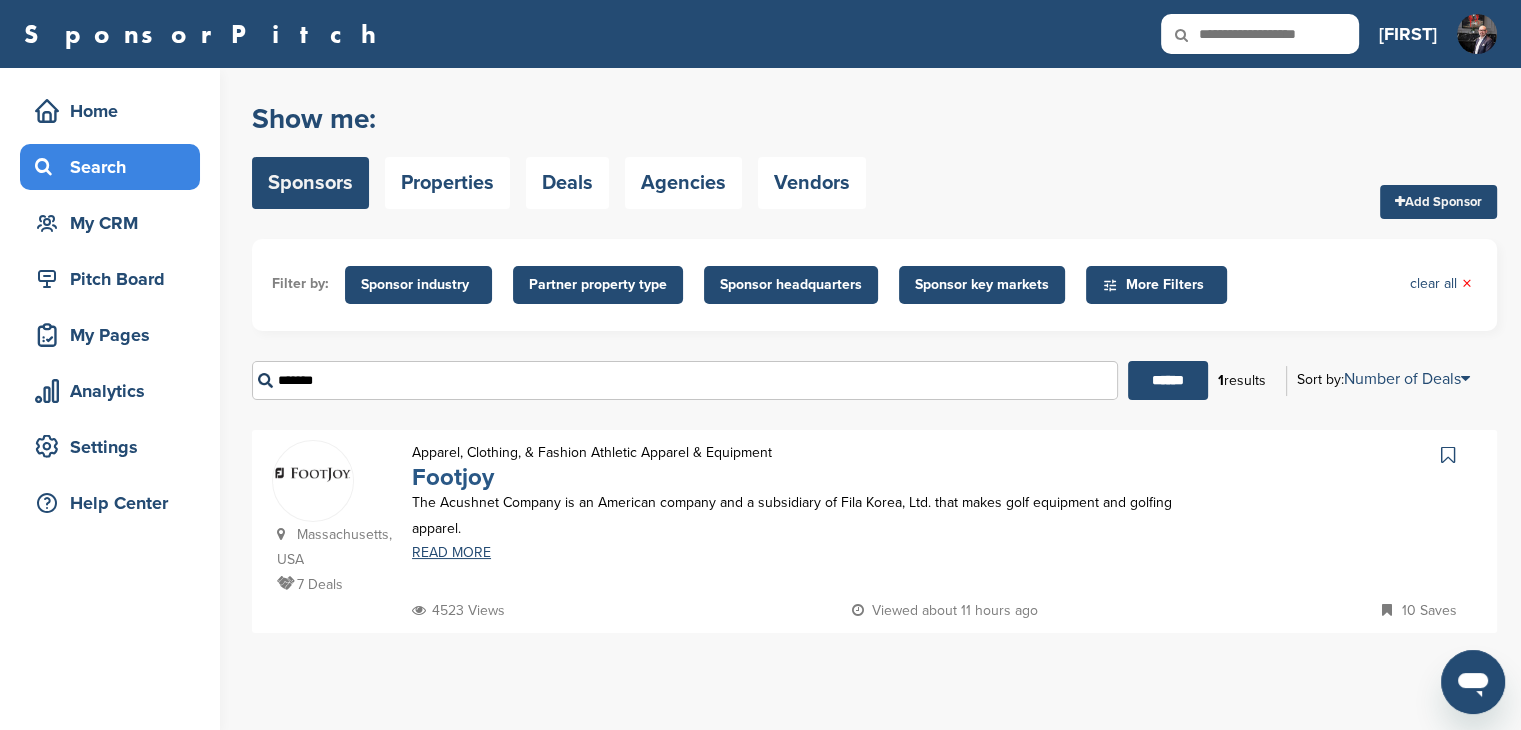 click on "Footjoy" at bounding box center [453, 477] 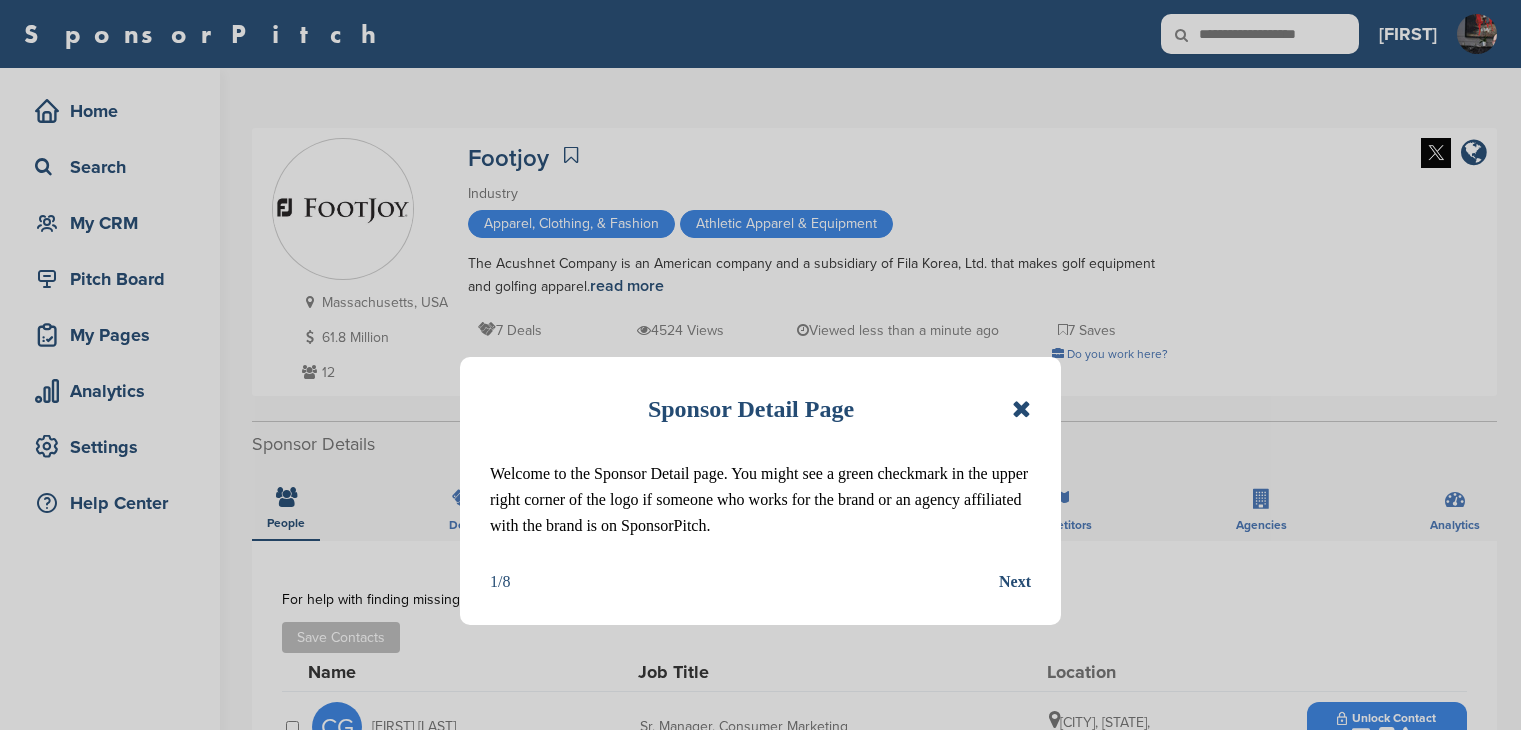 scroll, scrollTop: 0, scrollLeft: 0, axis: both 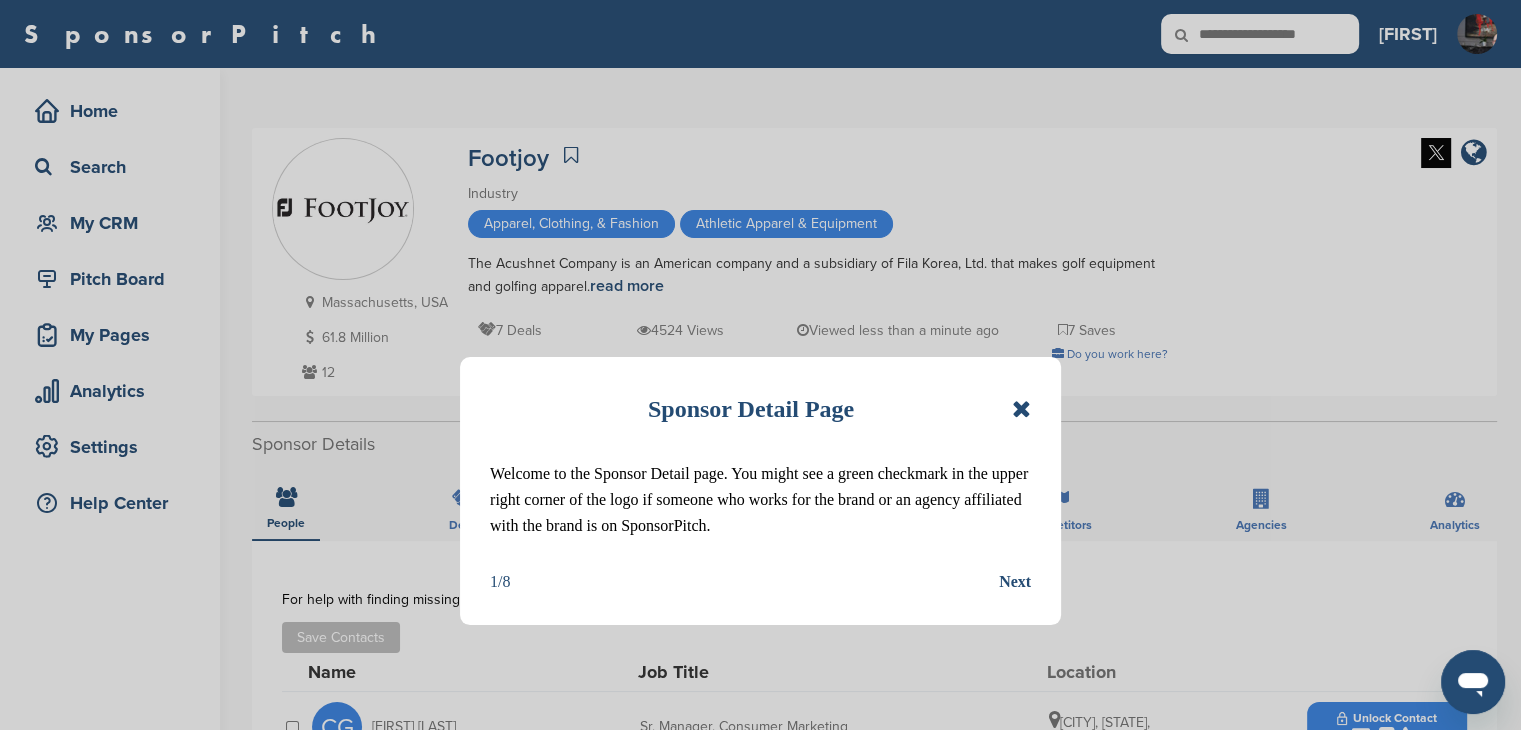 click at bounding box center [1021, 409] 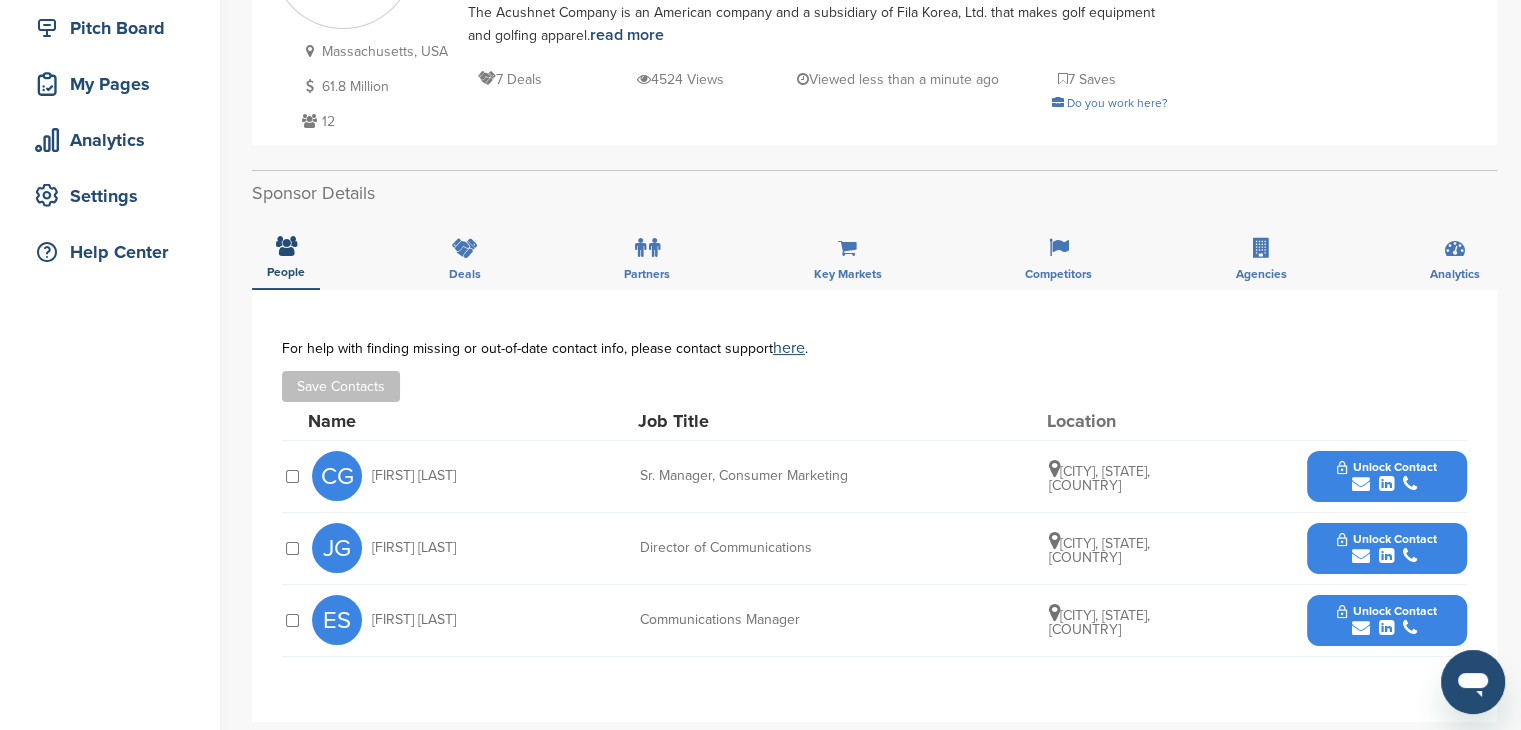 scroll, scrollTop: 300, scrollLeft: 0, axis: vertical 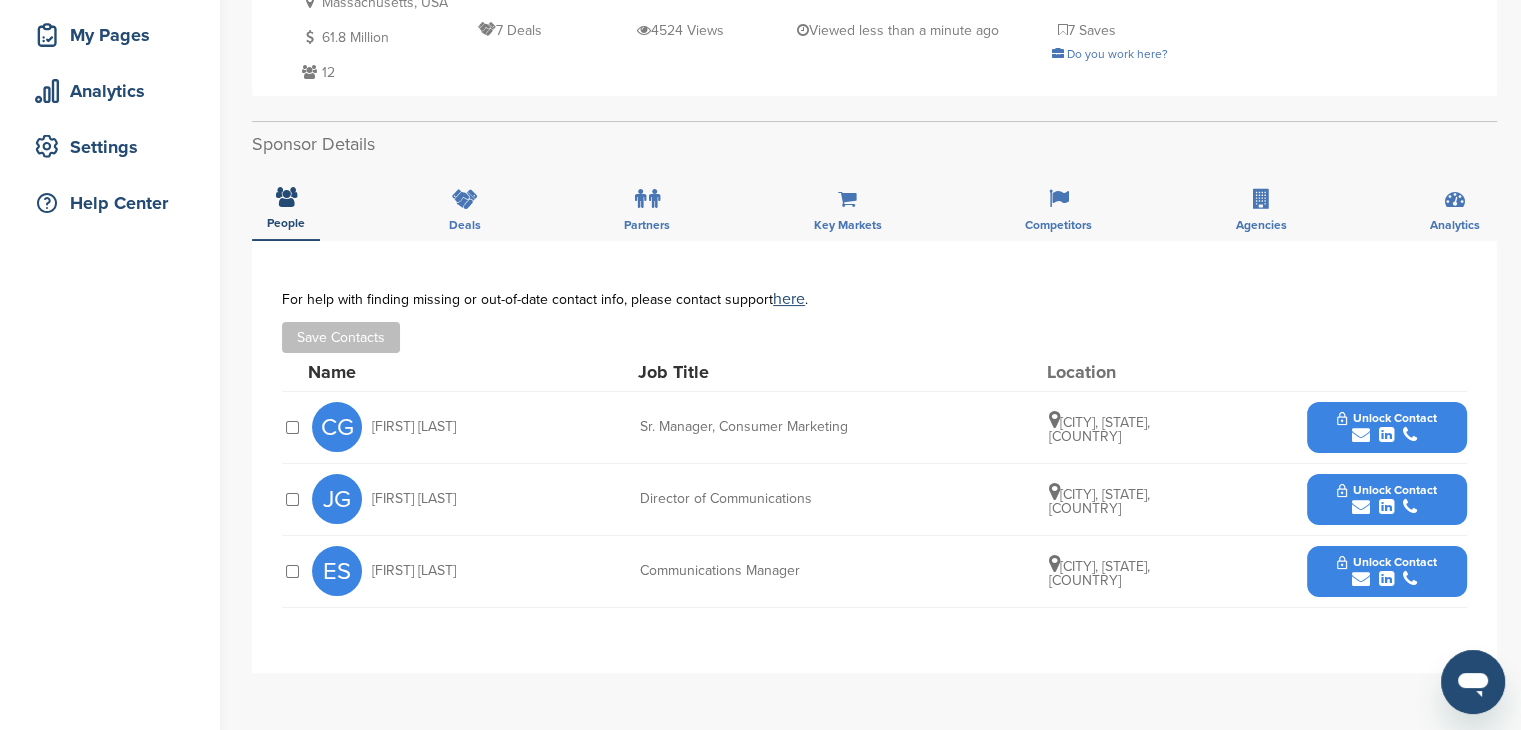 click on "Unlock Contact" at bounding box center [1386, 418] 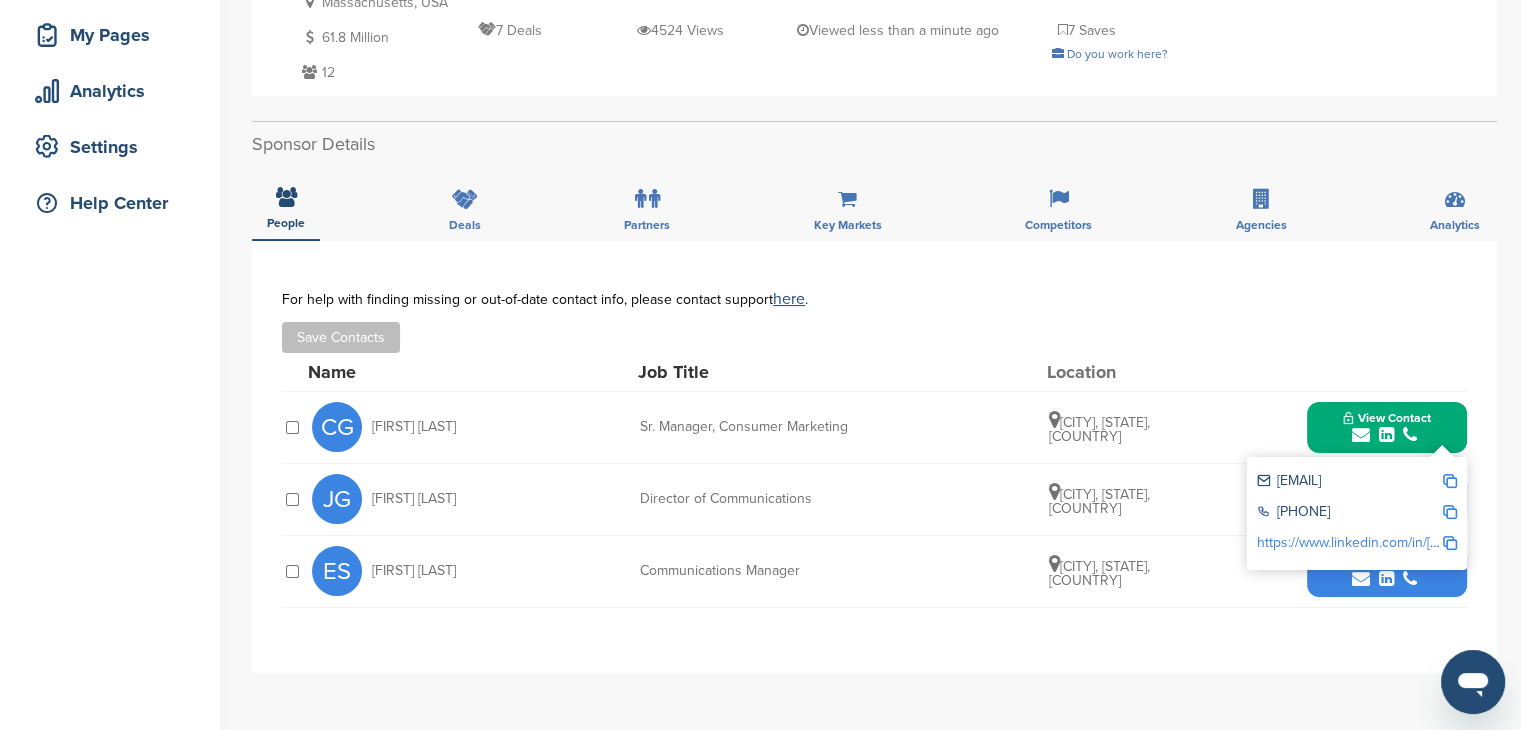 click on "https://www.linkedin.com/in/chris-garrett-1837328" at bounding box center (1364, 542) 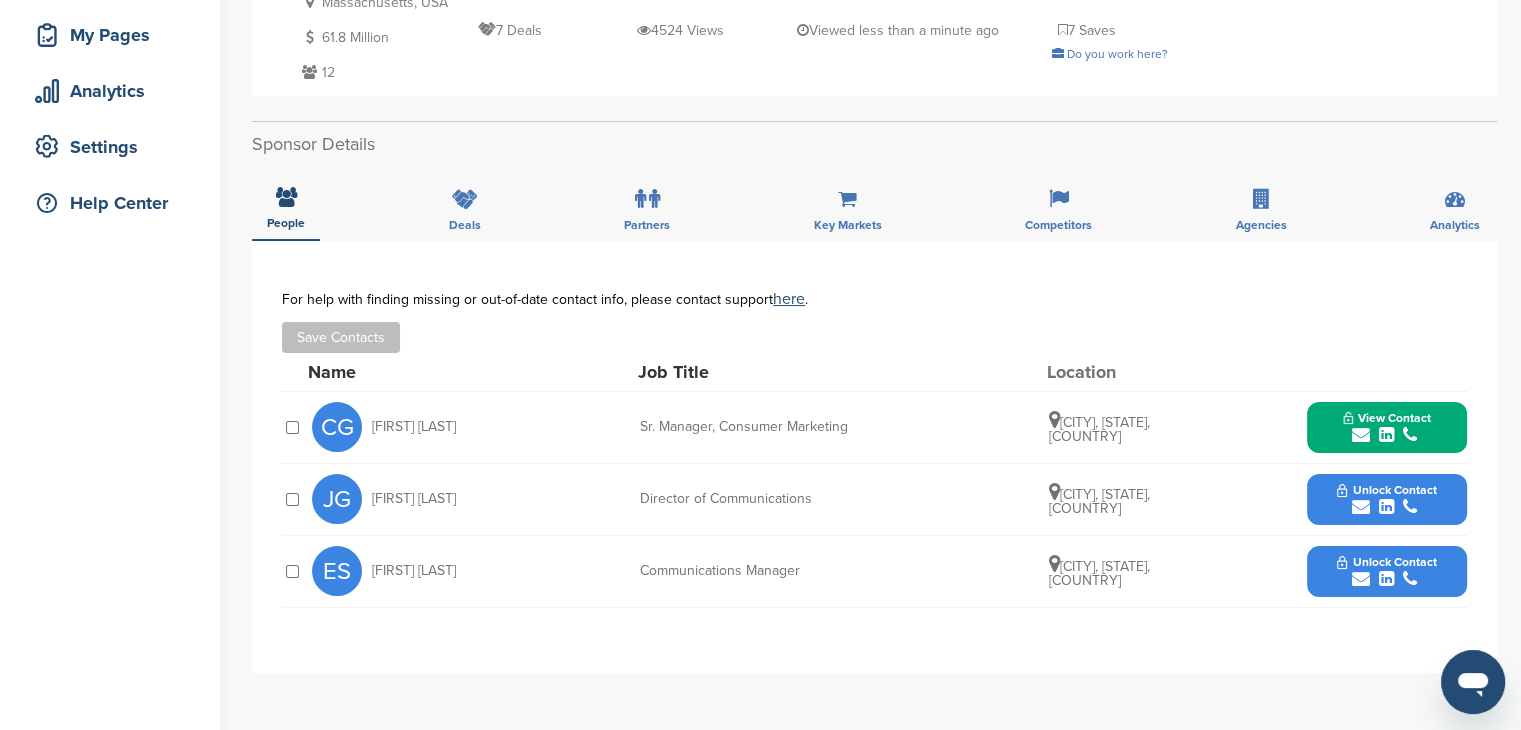 click at bounding box center [1361, 507] 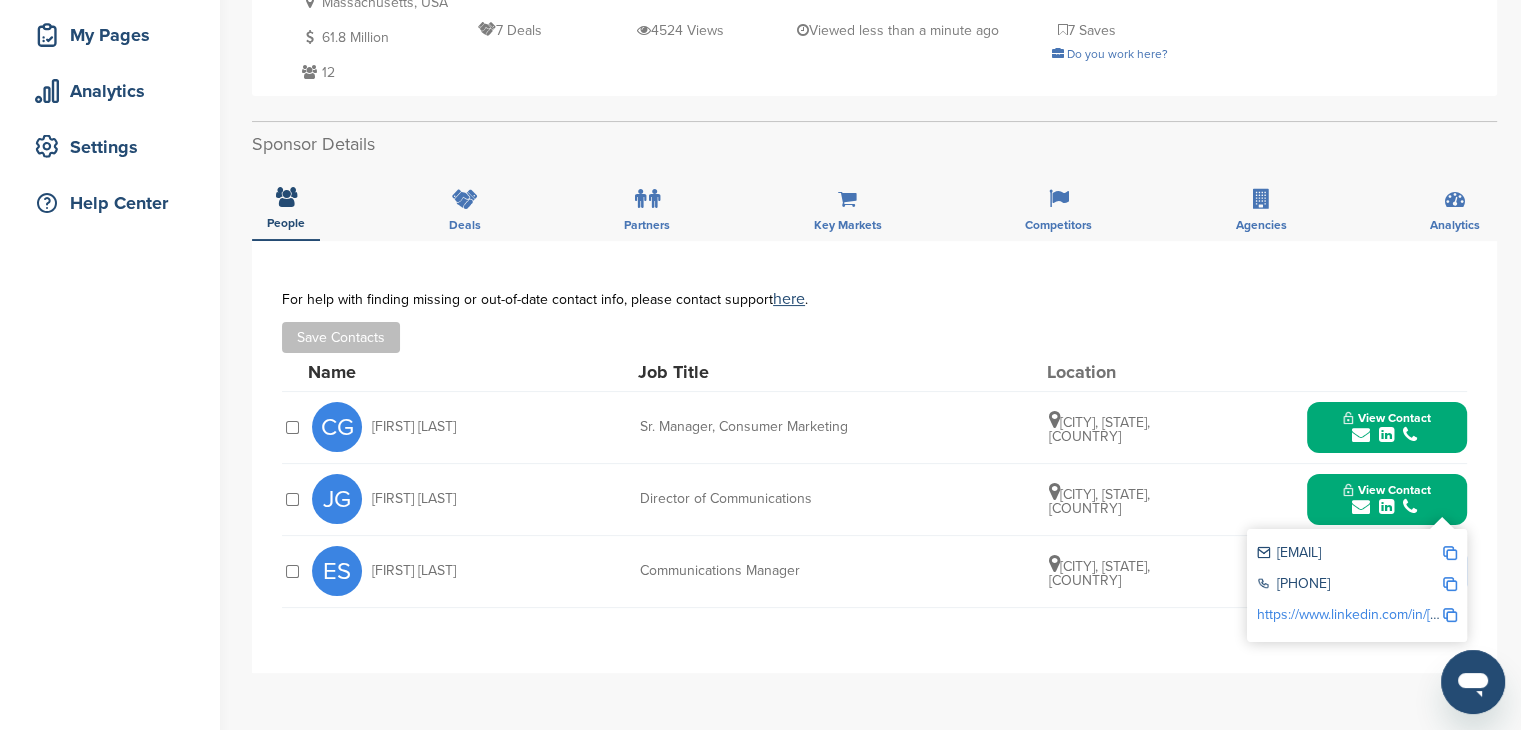 click on "https://www.linkedin.com/in/joe-gomes-83279911" at bounding box center (1364, 614) 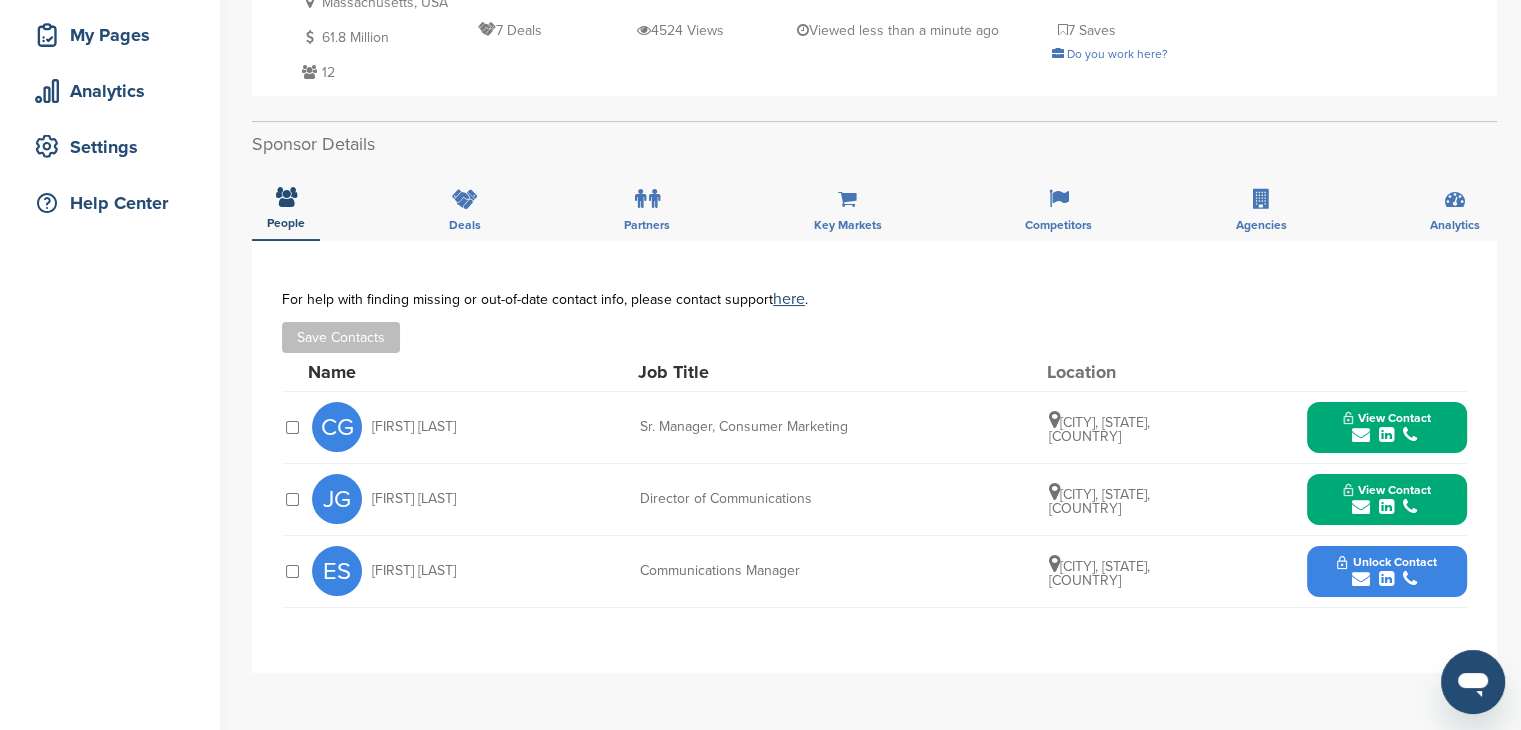 click on "Unlock Contact" at bounding box center (1386, 562) 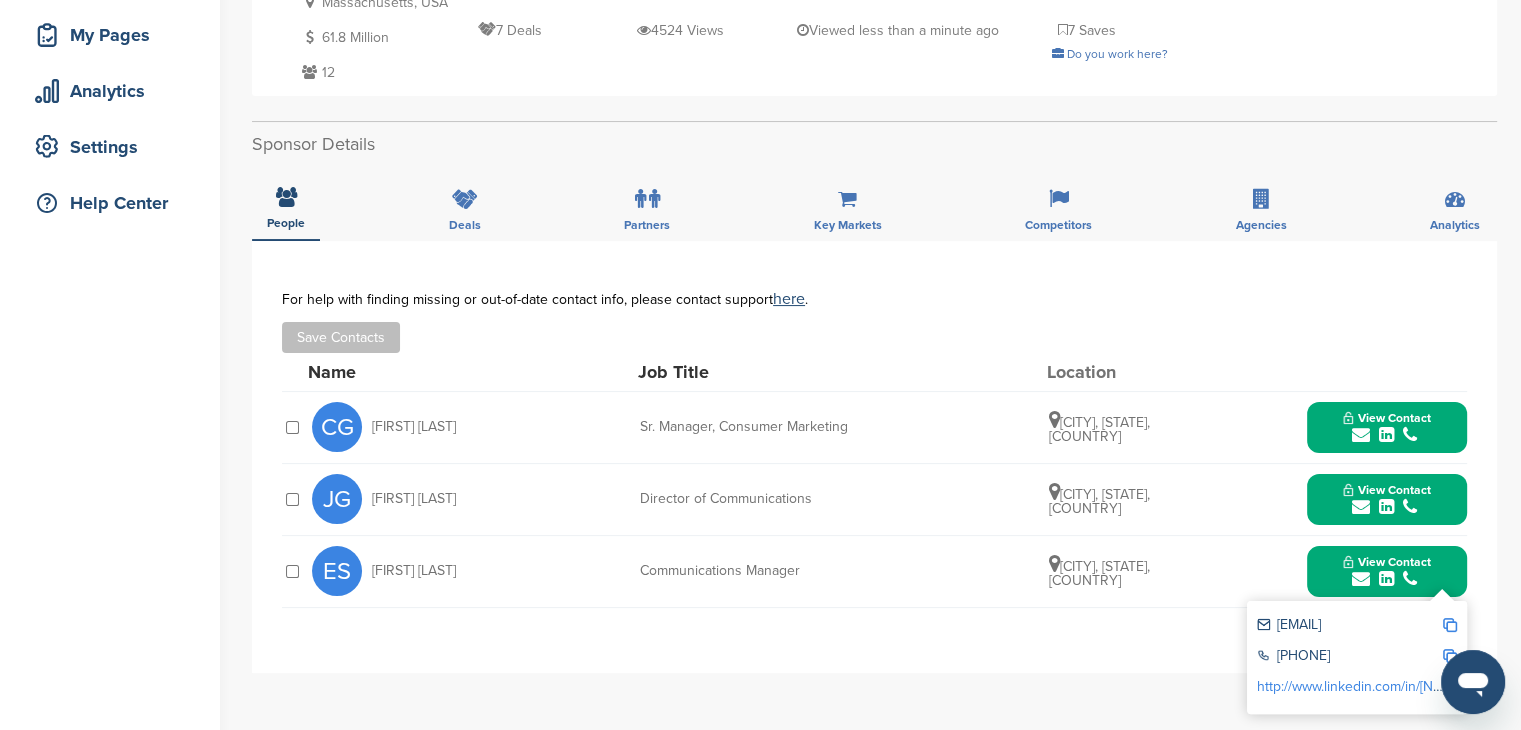click on "http://www.linkedin.com/in/eric-soderstrom-154743b9" at bounding box center (1360, 686) 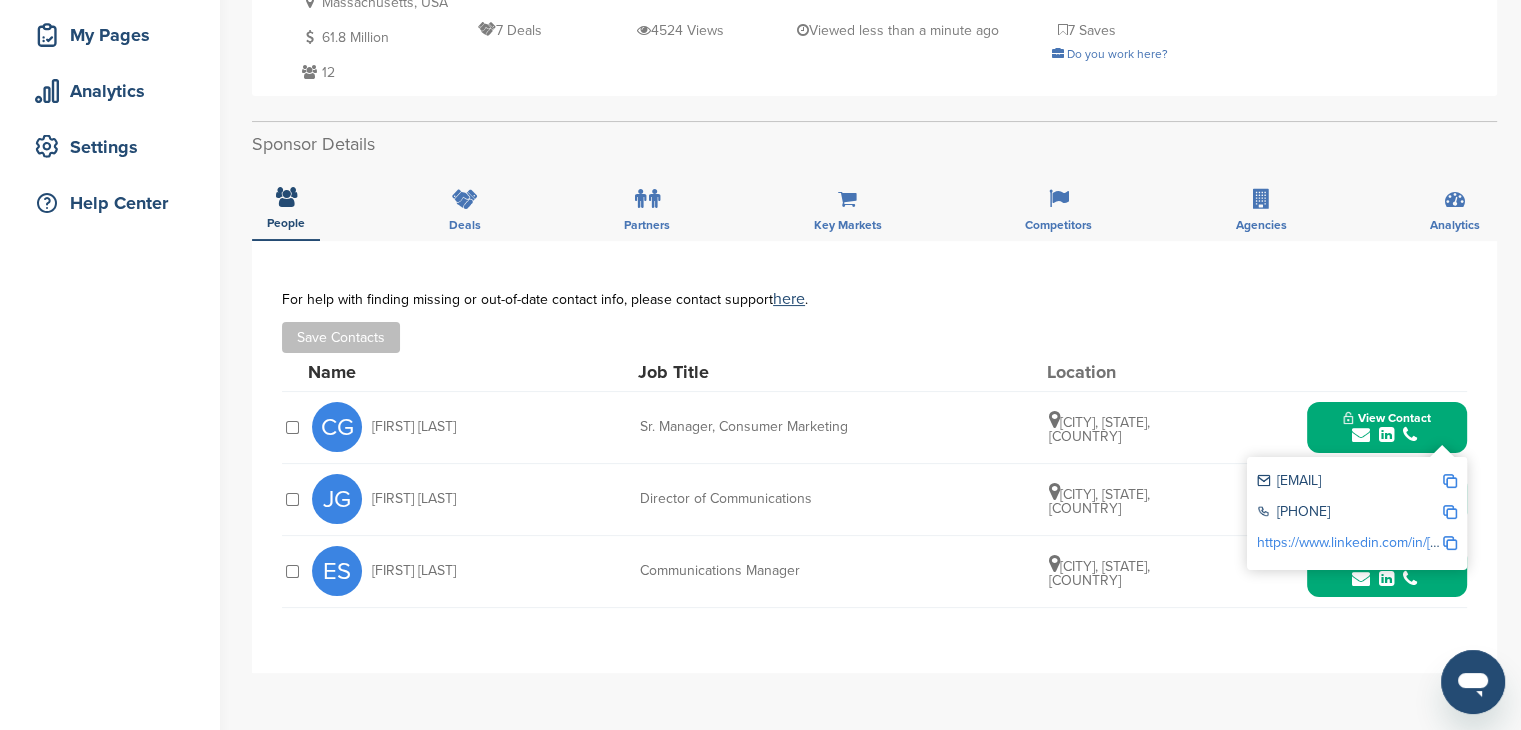 click at bounding box center [1450, 481] 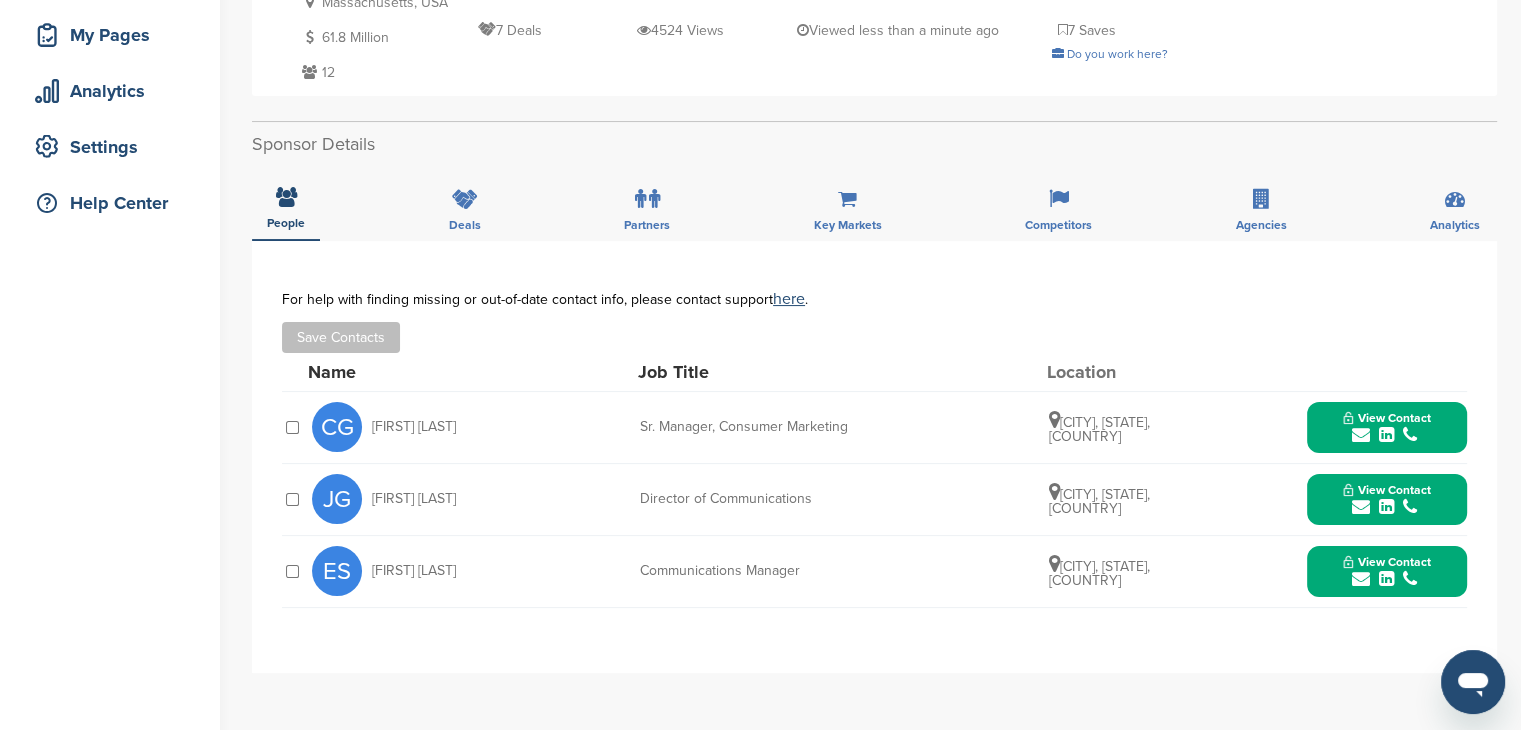 click at bounding box center [1361, 507] 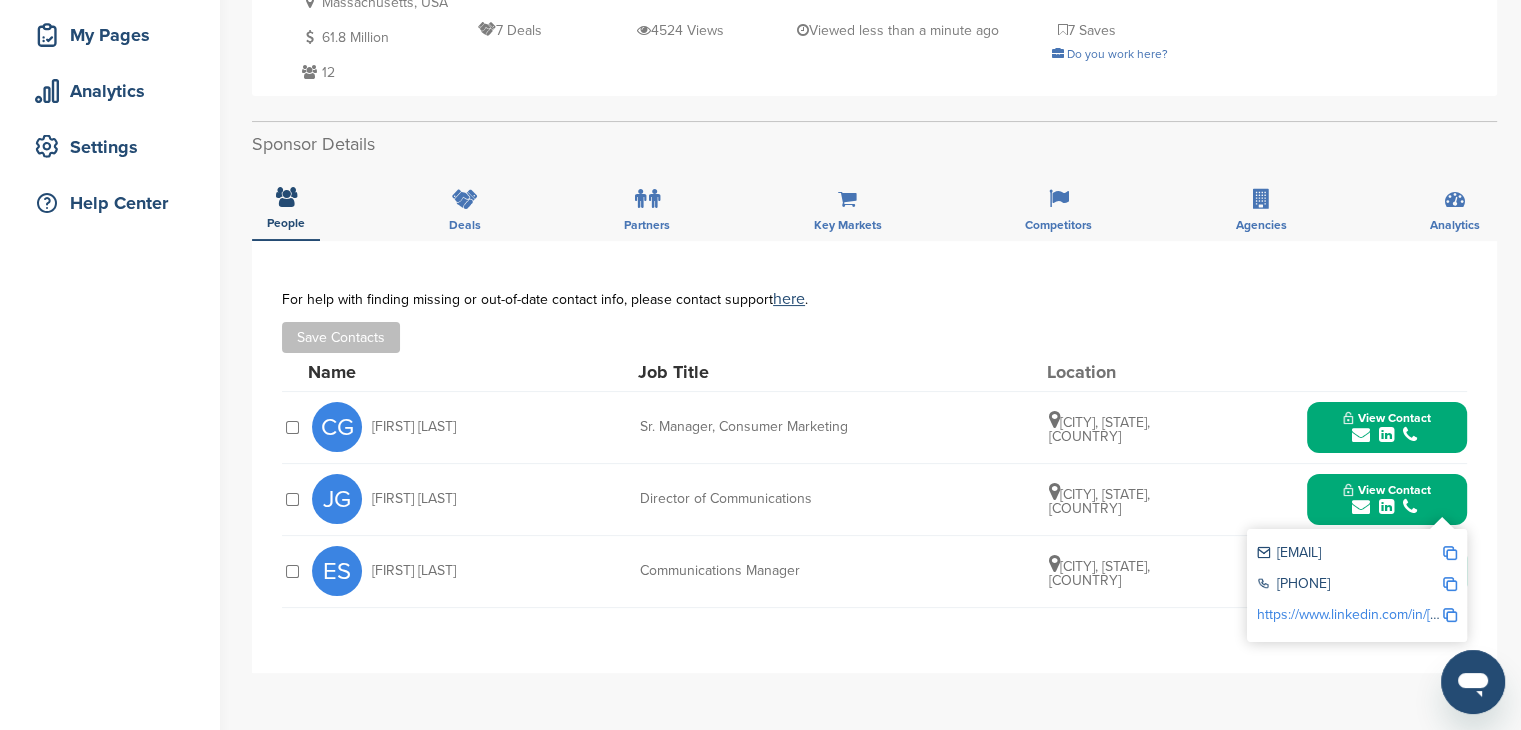 click at bounding box center [1450, 553] 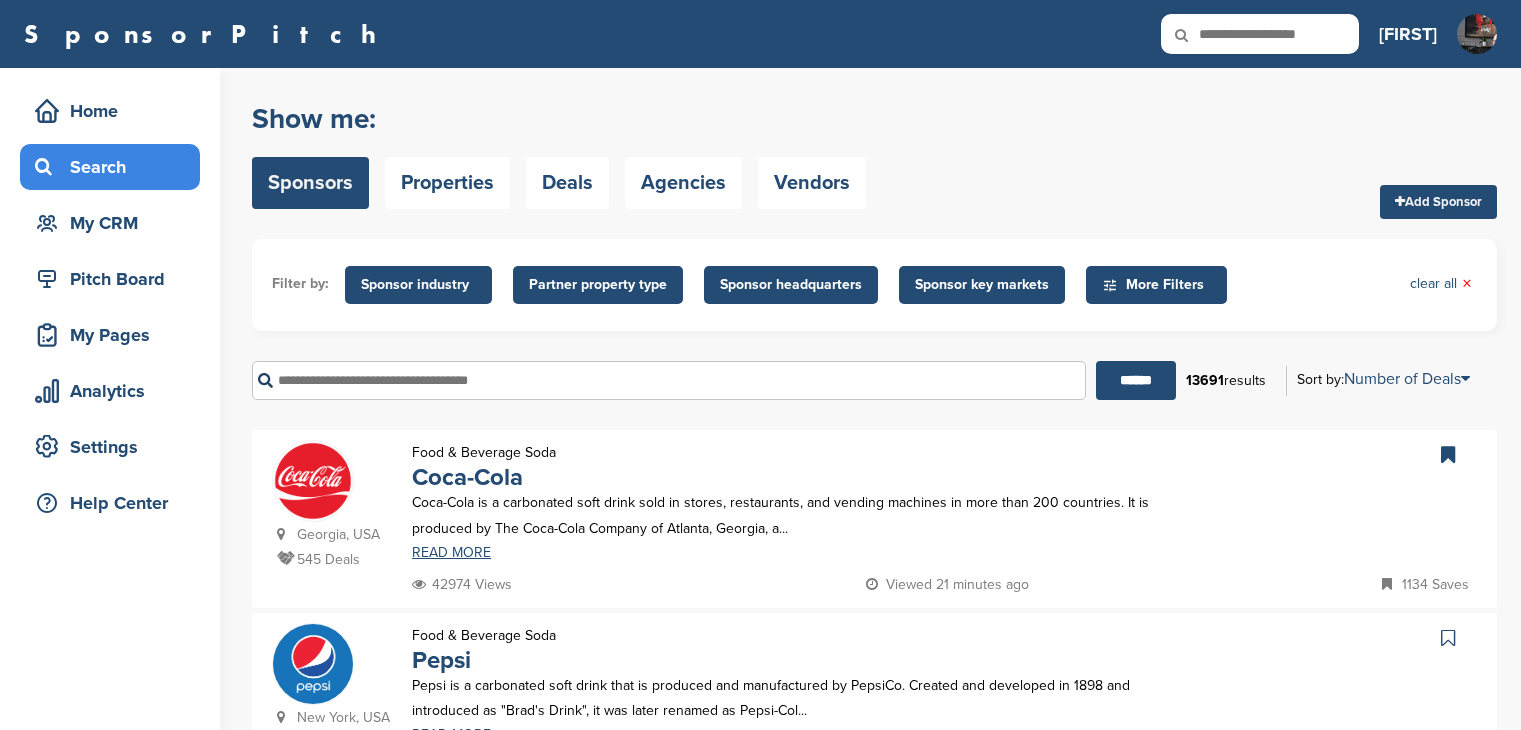 scroll, scrollTop: 0, scrollLeft: 0, axis: both 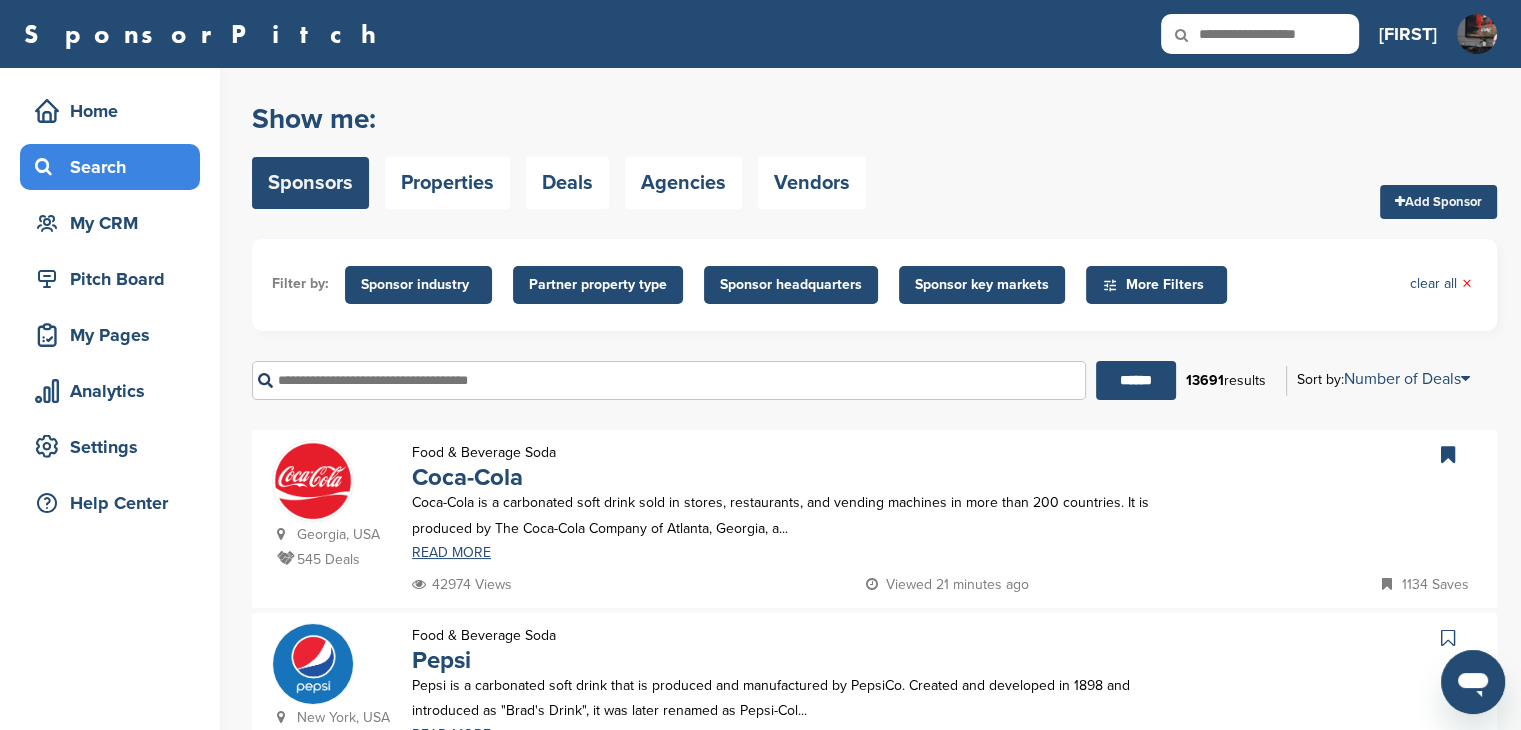 click at bounding box center (669, 380) 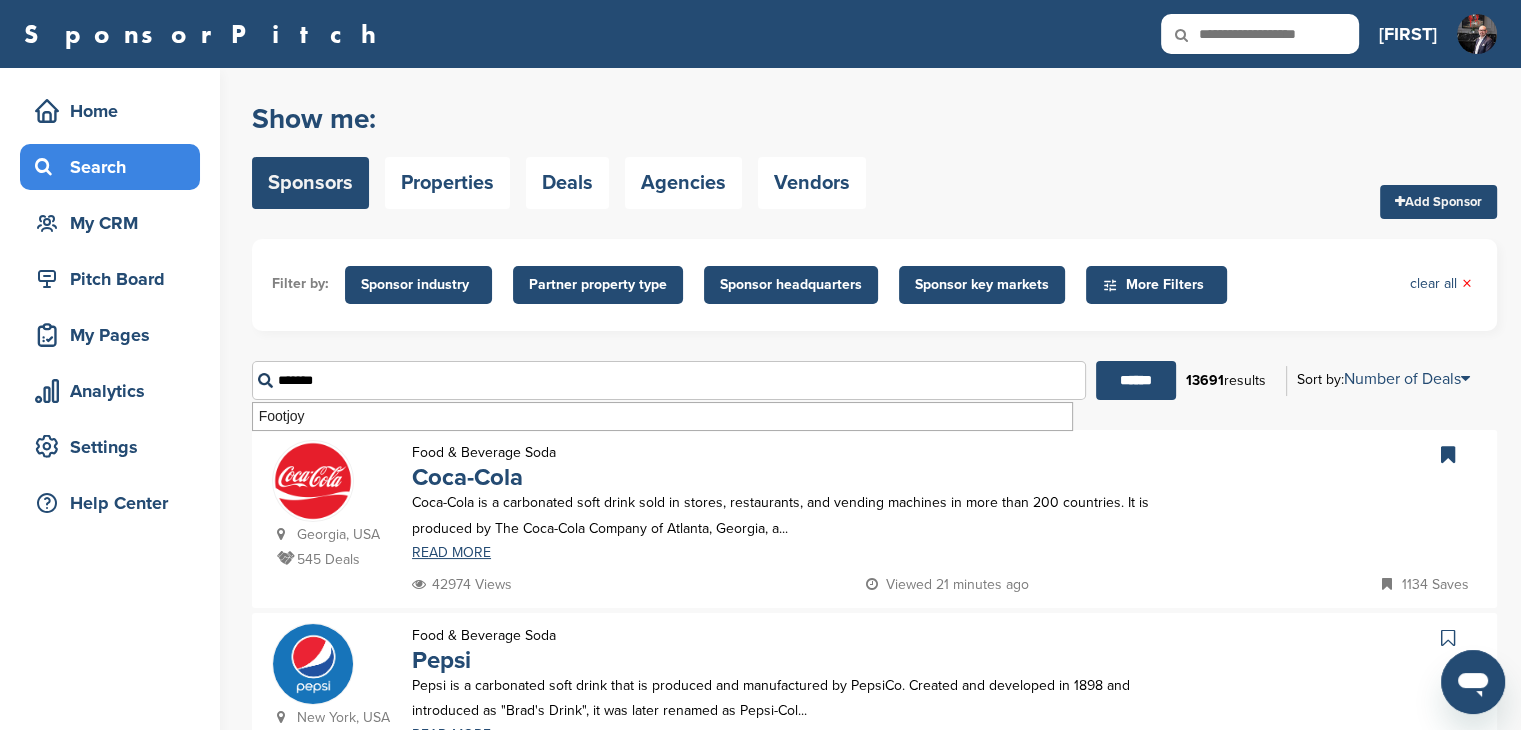 type on "*******" 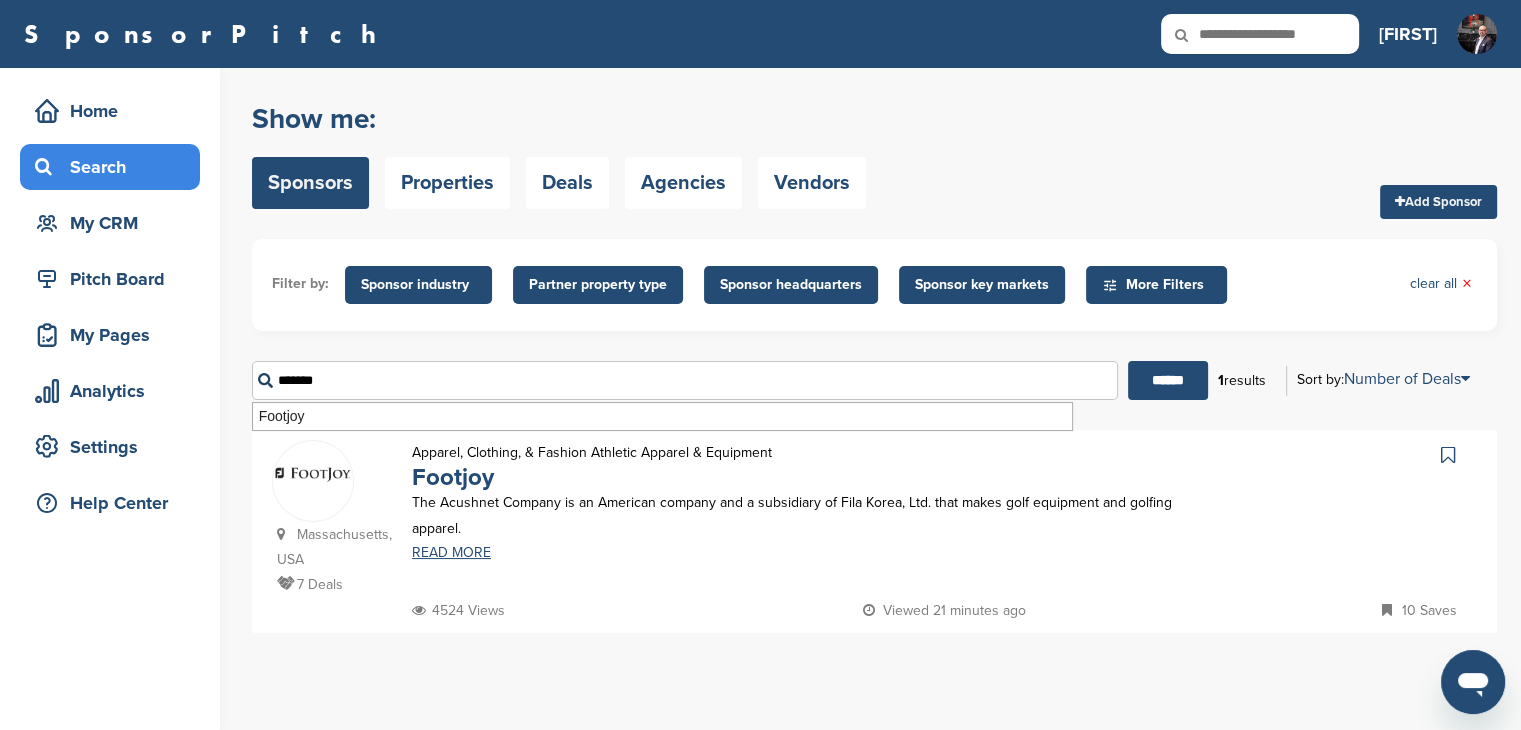 click at bounding box center [1448, 455] 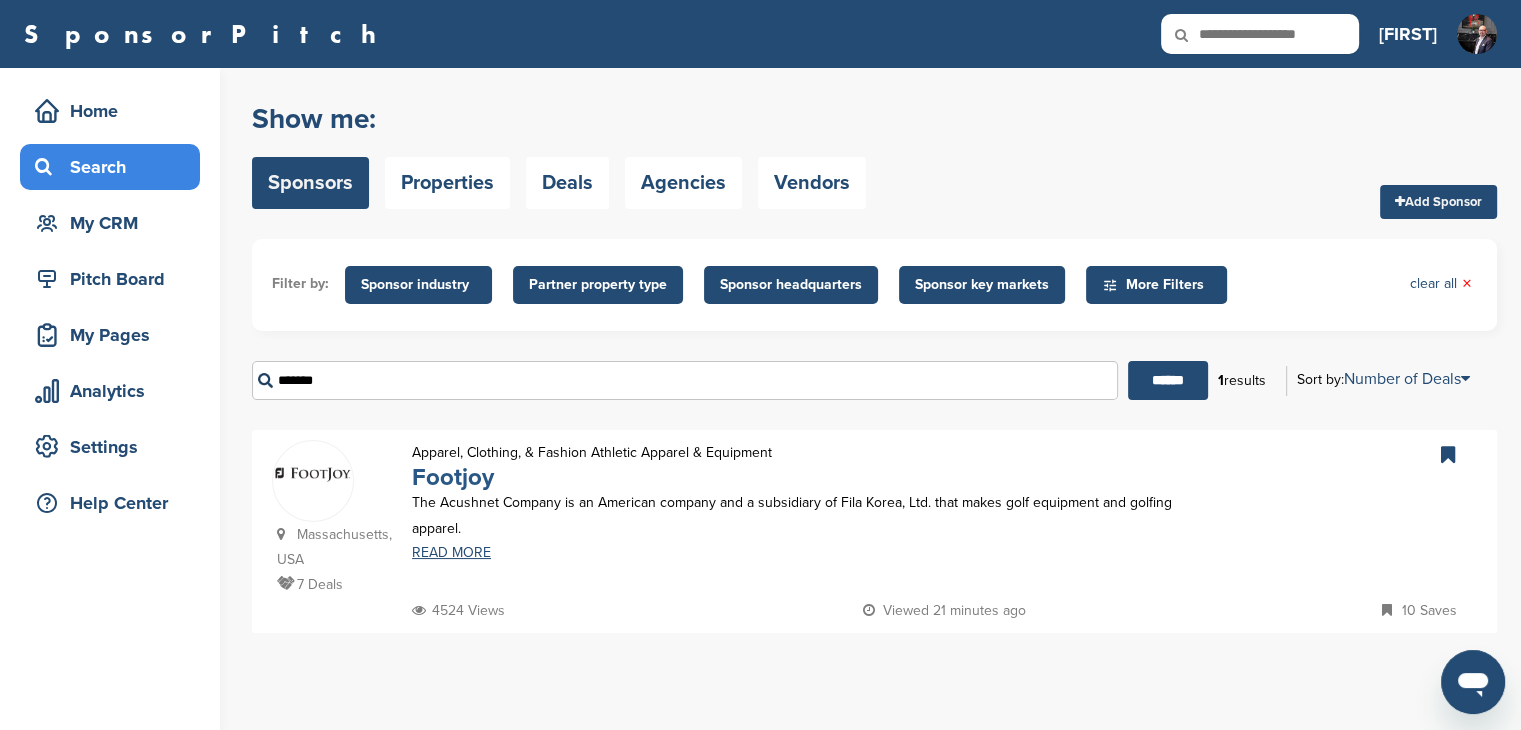 click on "Footjoy" at bounding box center [453, 477] 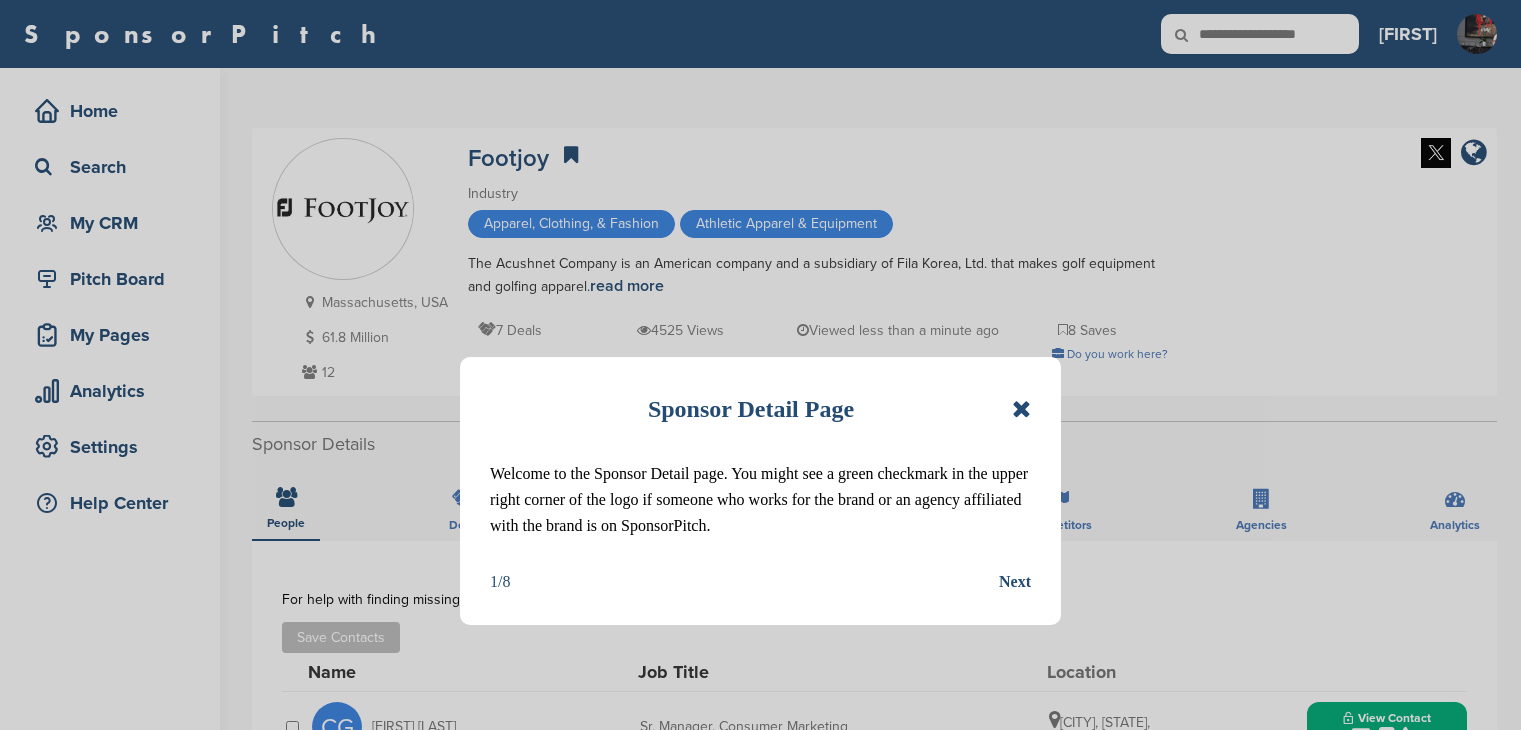 scroll, scrollTop: 0, scrollLeft: 0, axis: both 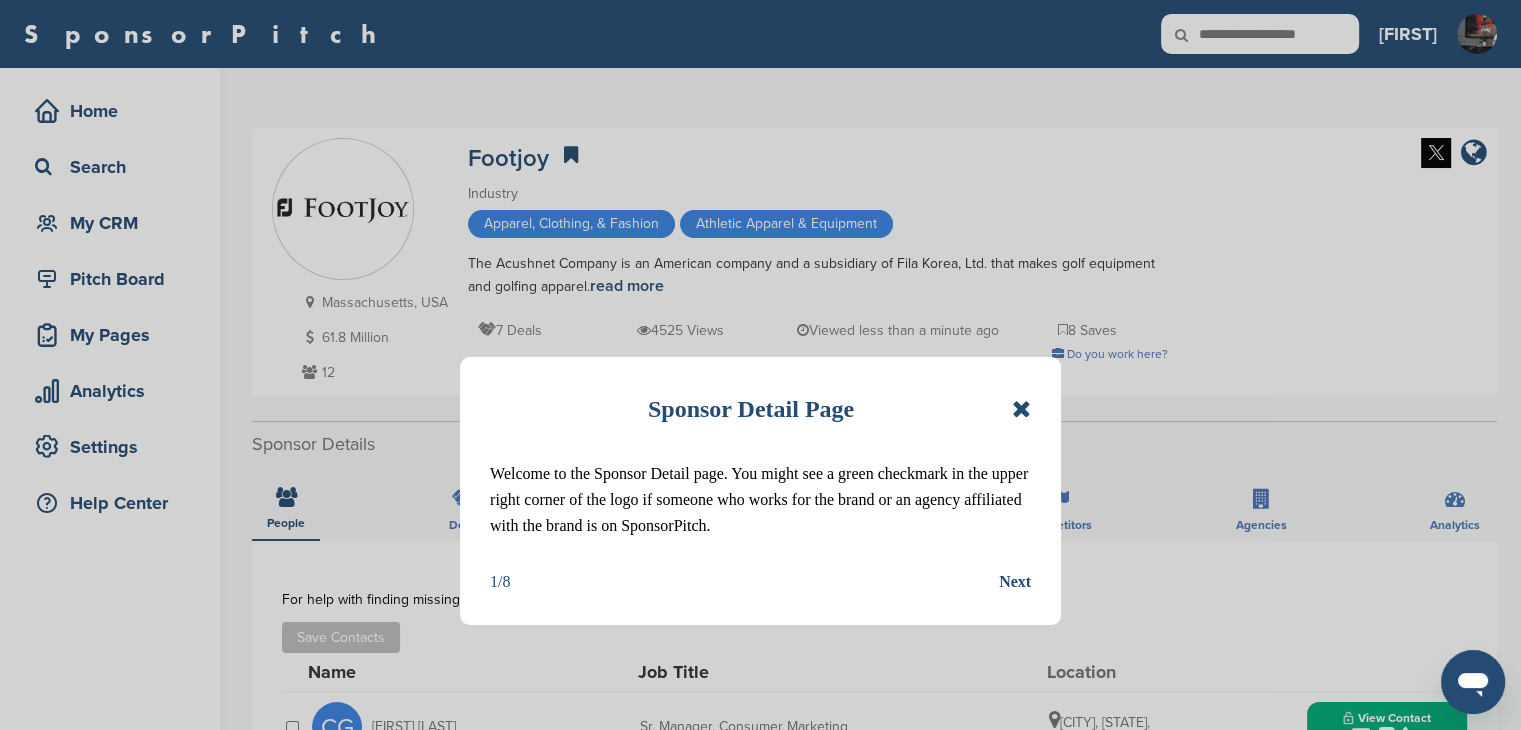 click at bounding box center [1021, 409] 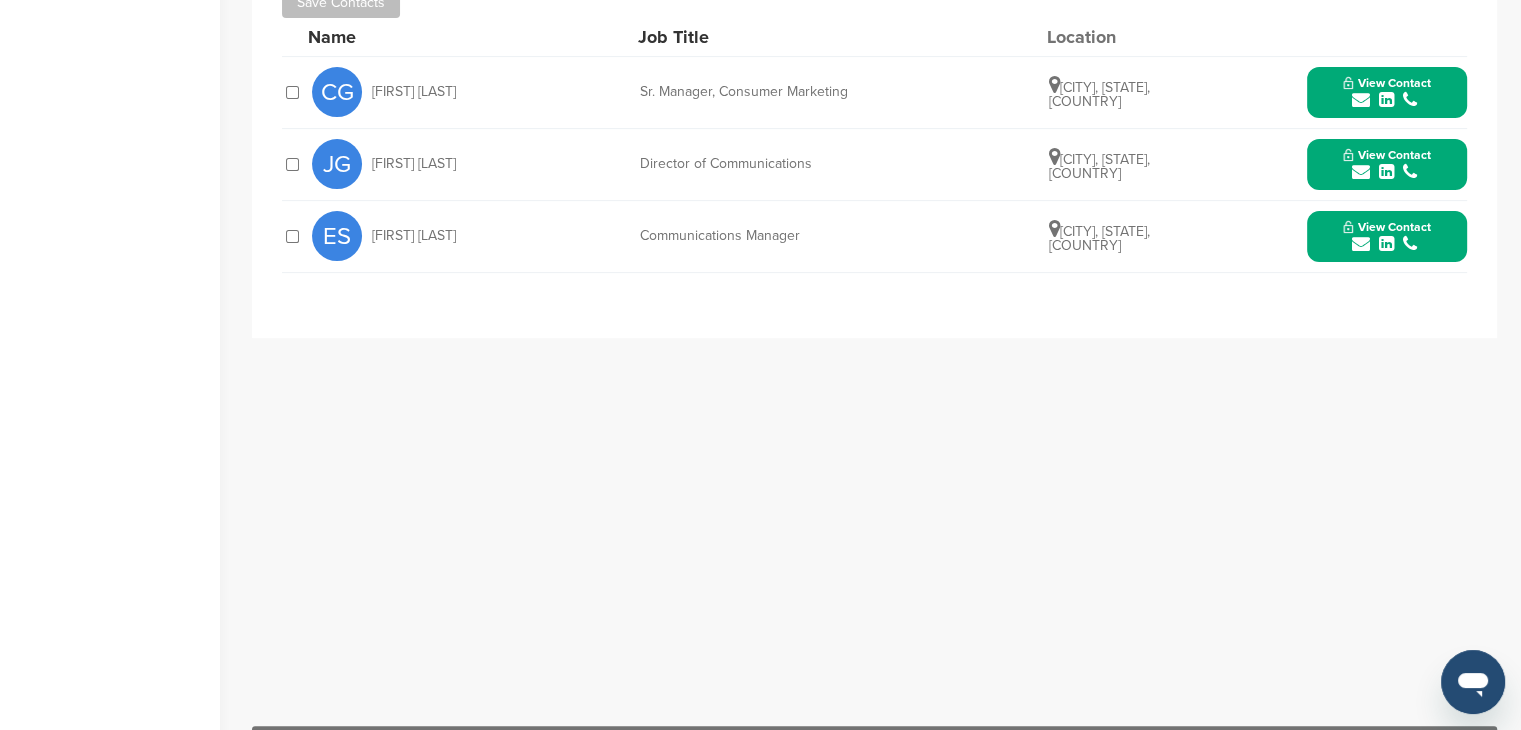 scroll, scrollTop: 600, scrollLeft: 0, axis: vertical 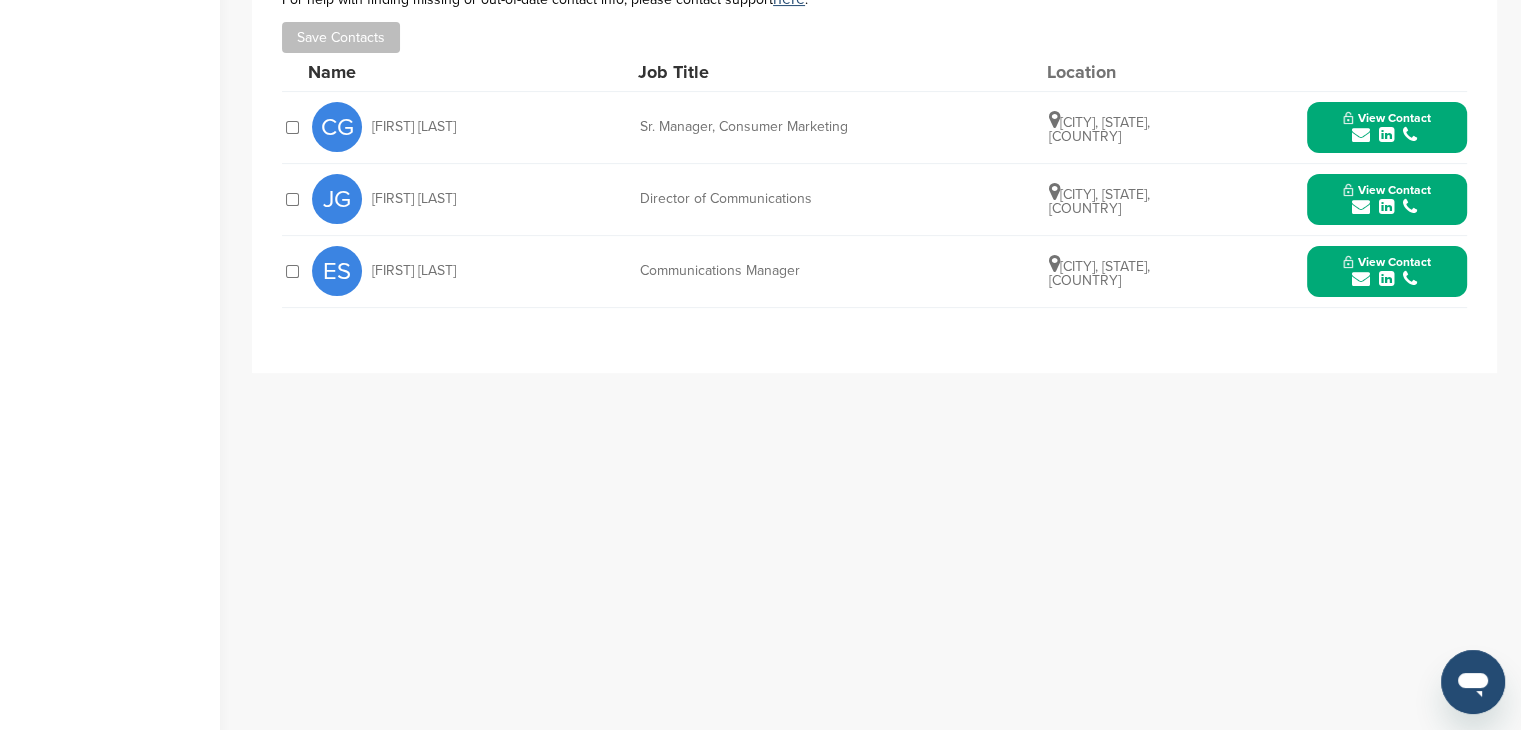click on "View Contact" at bounding box center [1387, 190] 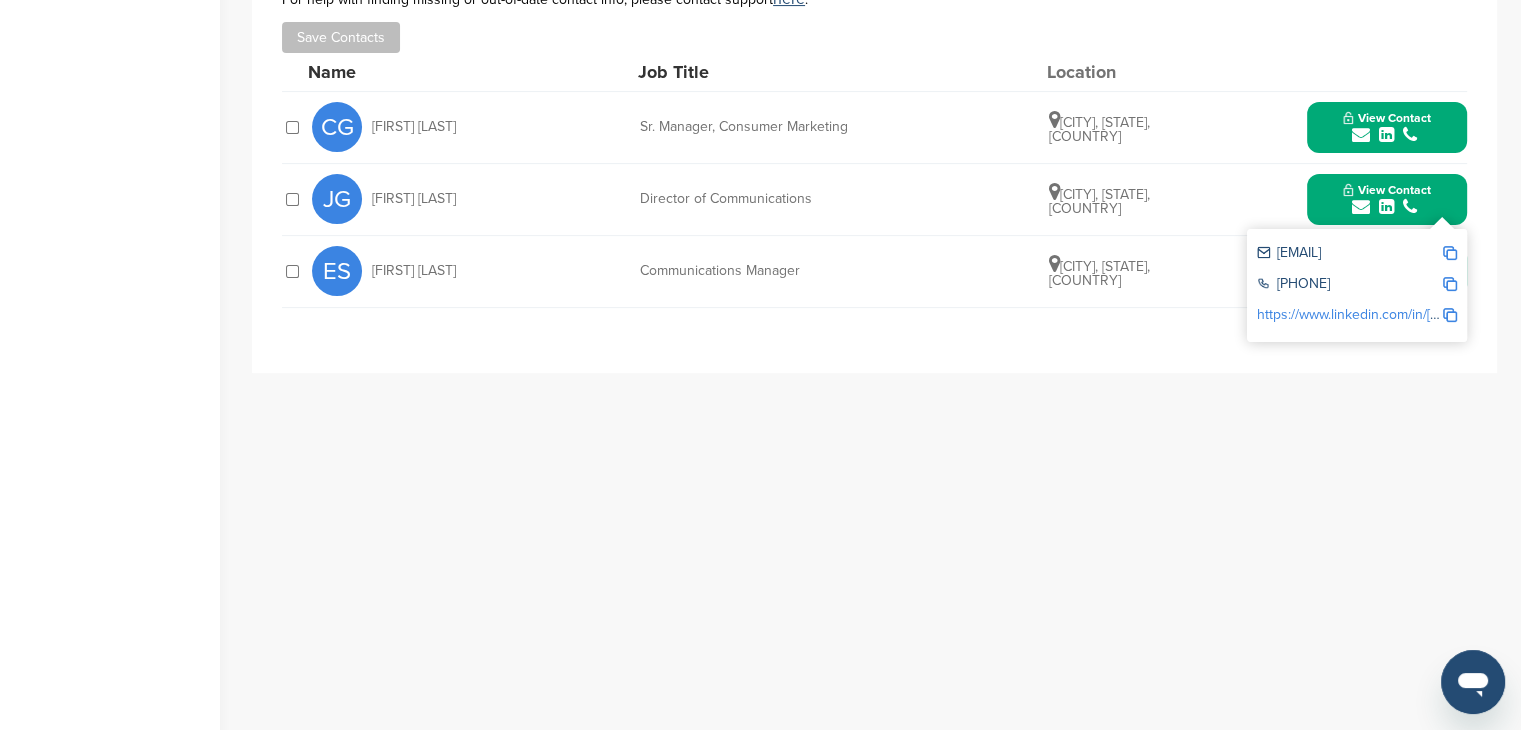 click on "https://www.linkedin.com/in/[PROFILE]" at bounding box center [1372, 314] 